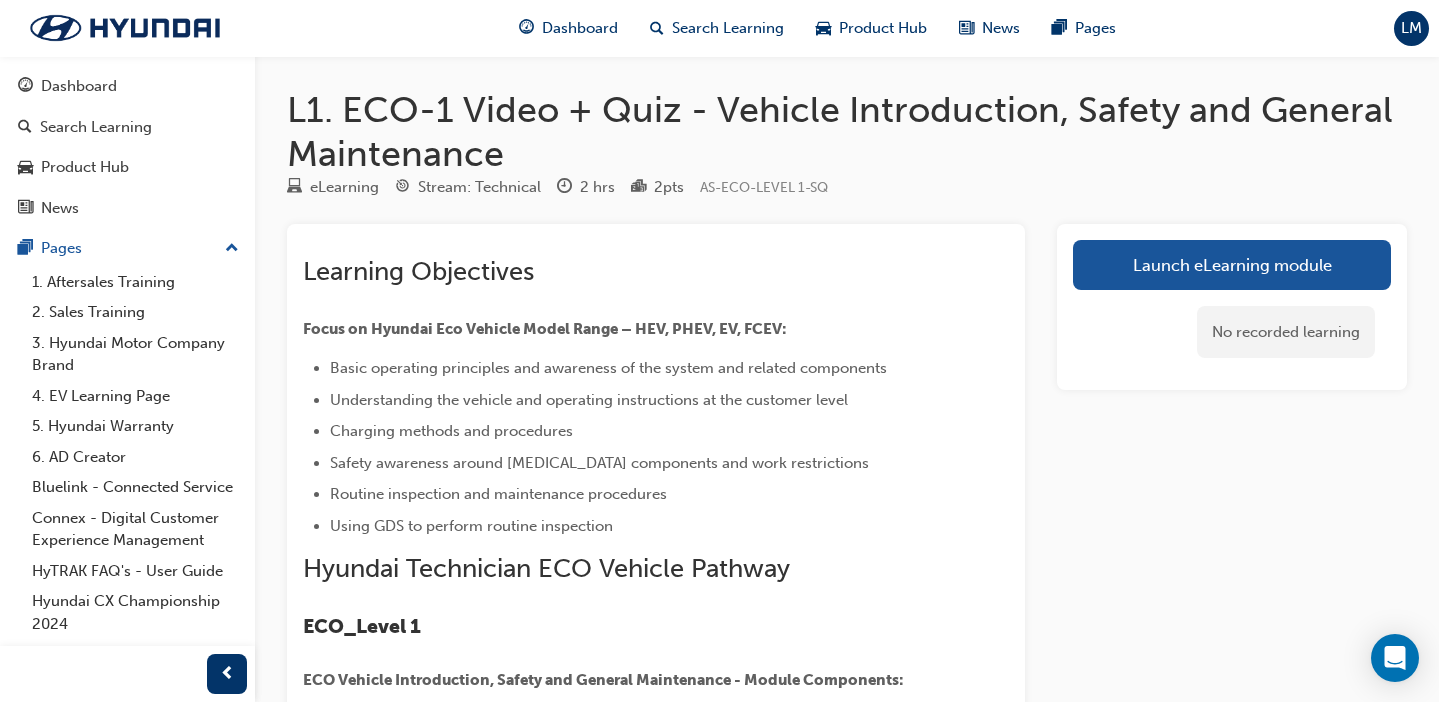 scroll, scrollTop: 0, scrollLeft: 0, axis: both 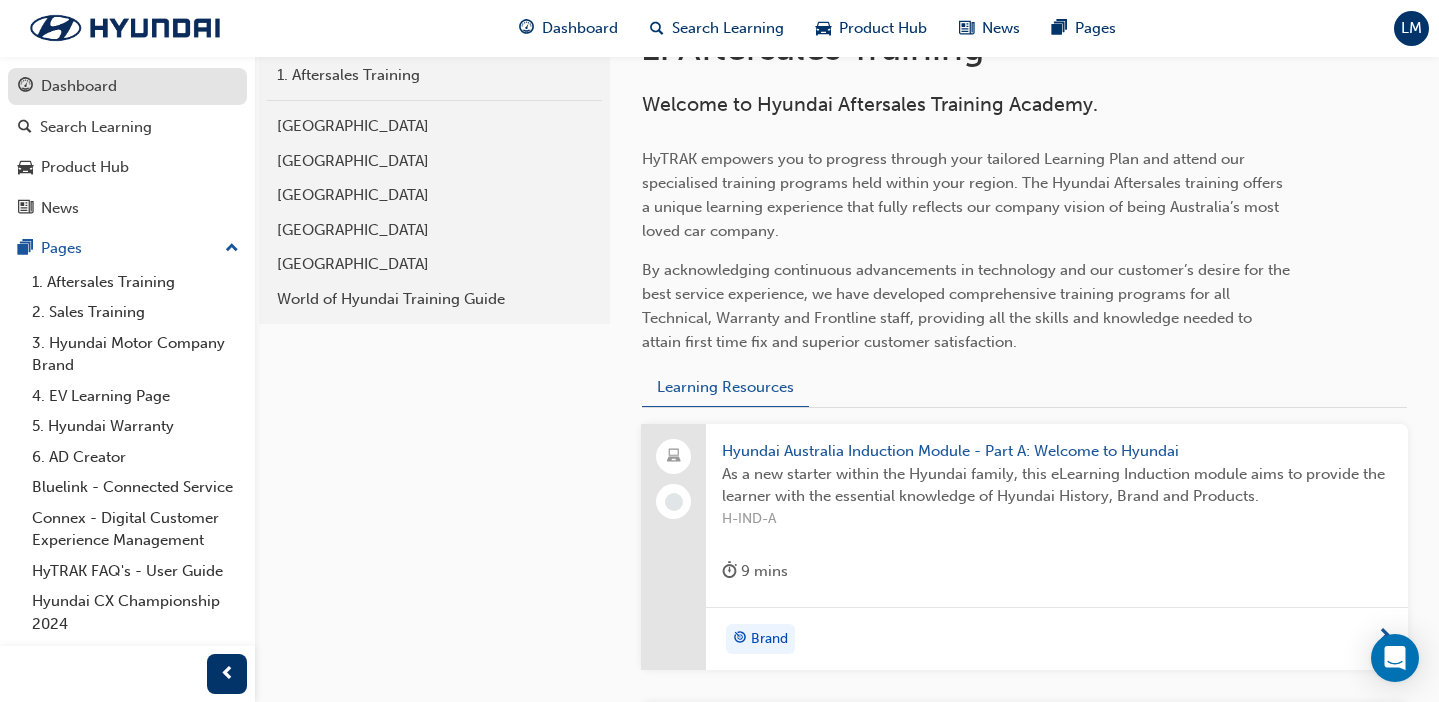 click on "Dashboard" at bounding box center (127, 86) 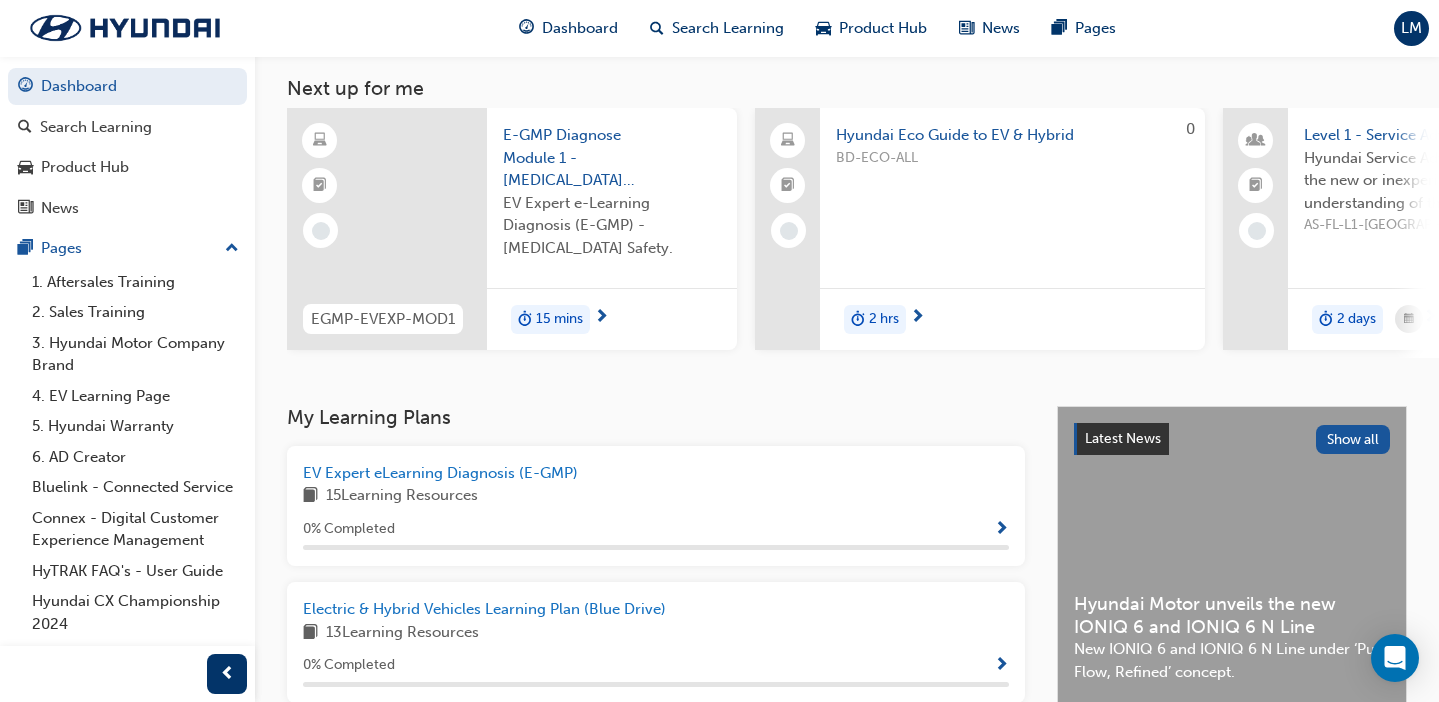 scroll, scrollTop: 0, scrollLeft: 0, axis: both 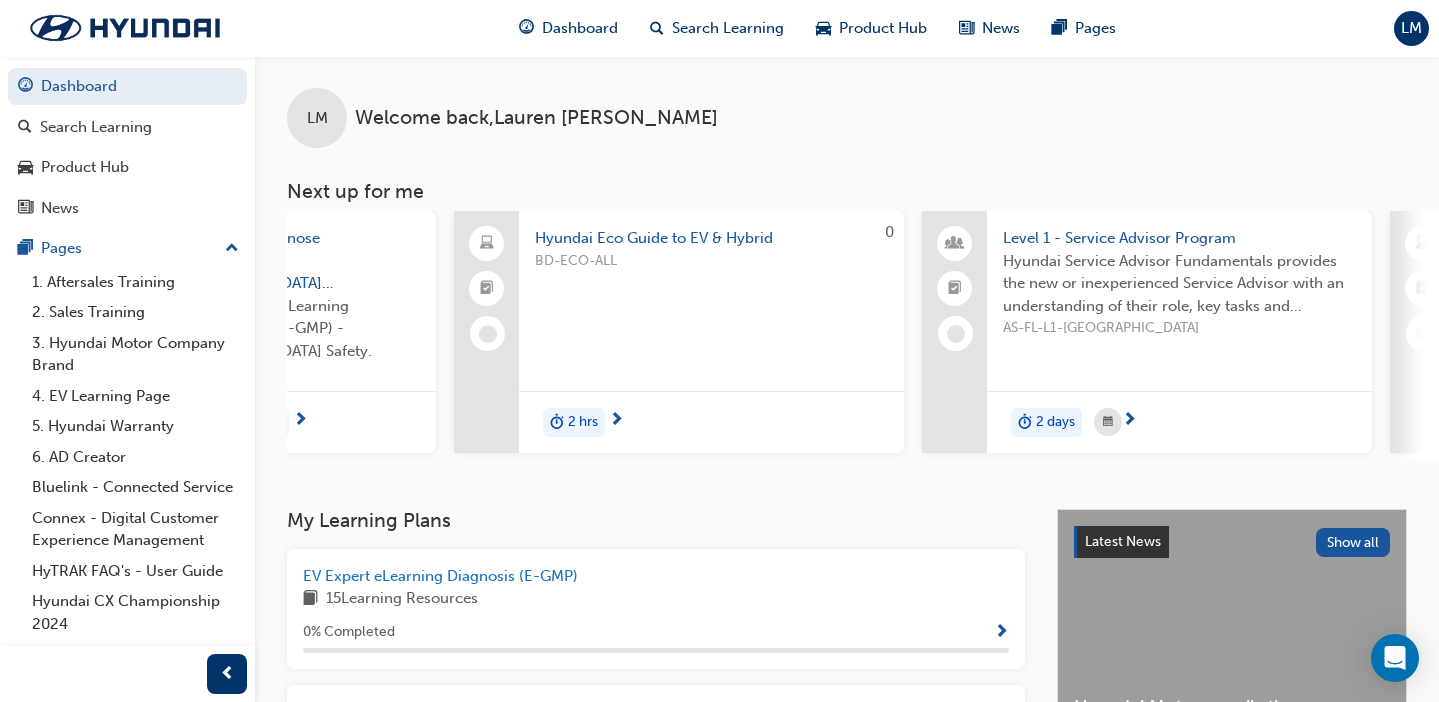 click on "Level 1 - Service Advisor Program Hyundai Service Advisor Fundamentals provides the new or inexperienced Service Advisor with an understanding of their role, key tasks and responsibilities, and how success is measured. AS-FL-L1-SA" at bounding box center (1179, 278) 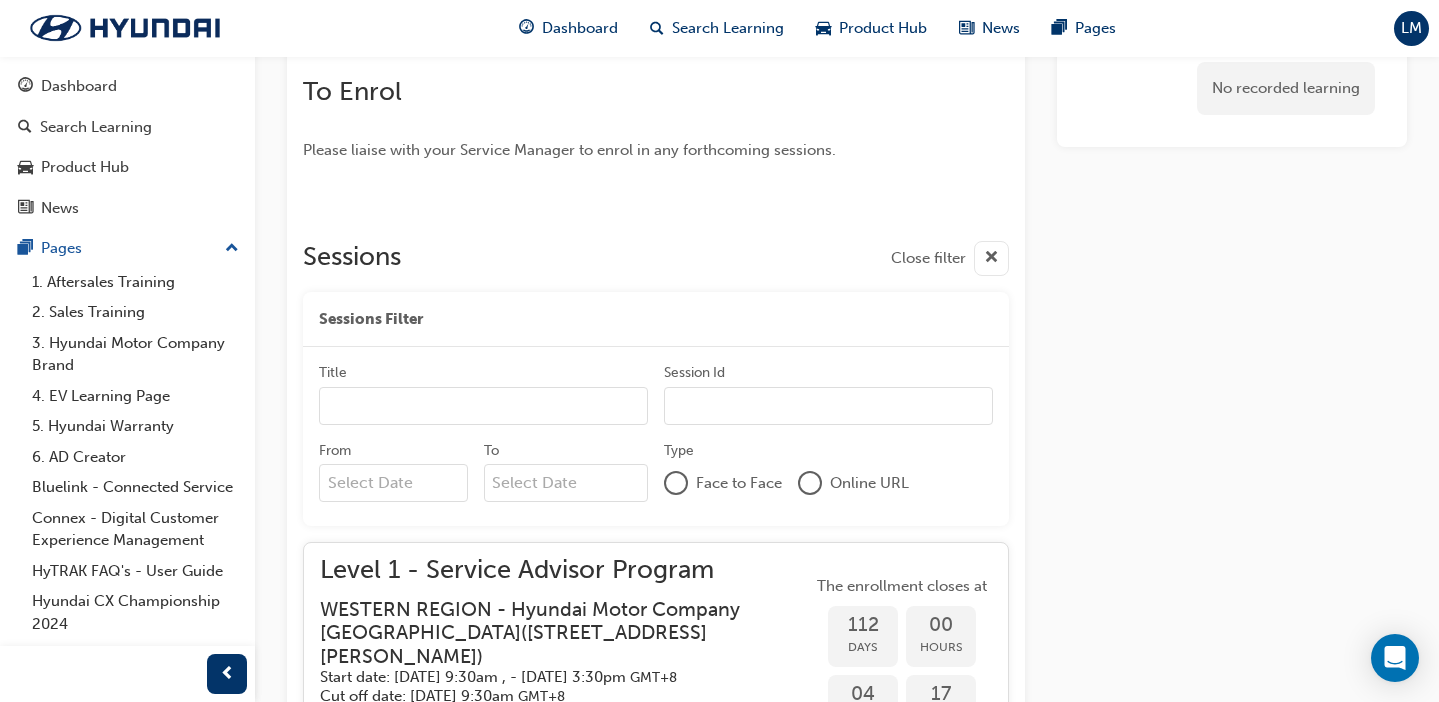 scroll, scrollTop: 1108, scrollLeft: 0, axis: vertical 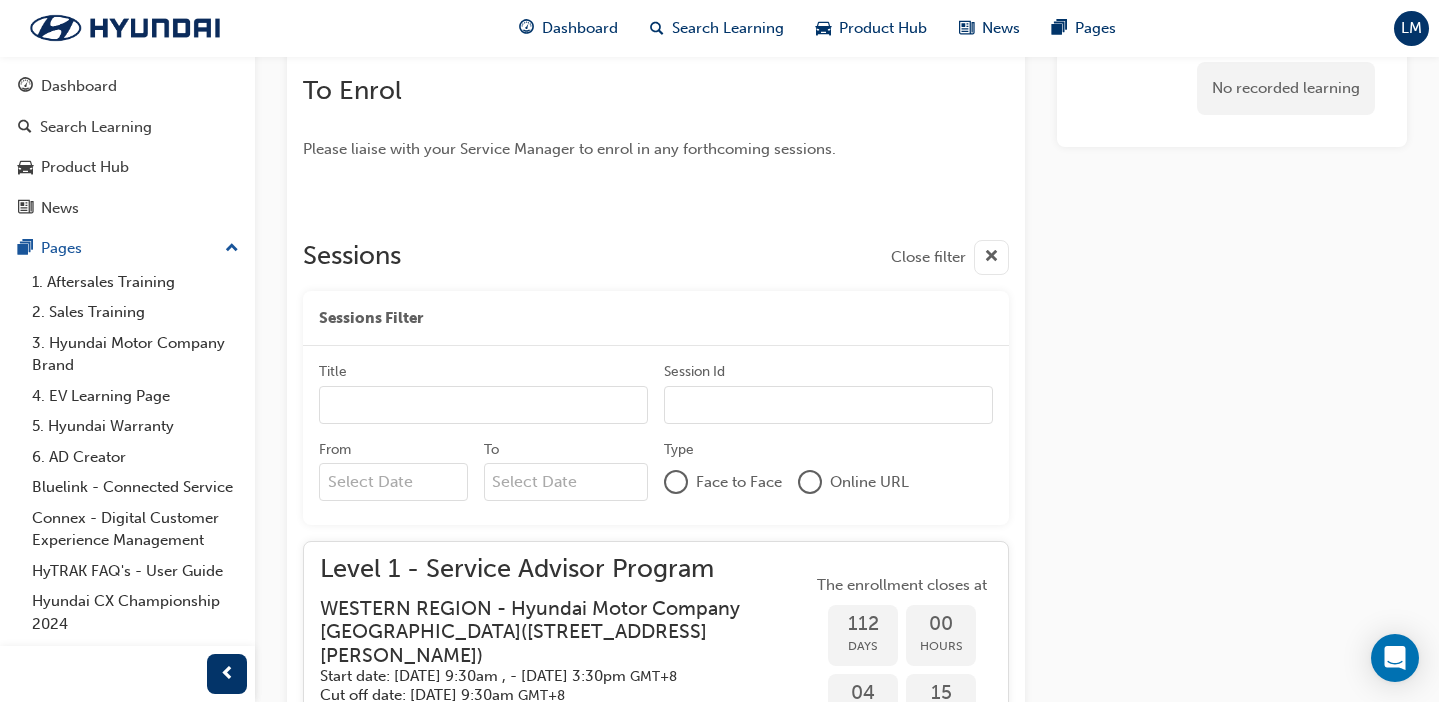 click on "Title" at bounding box center (483, 405) 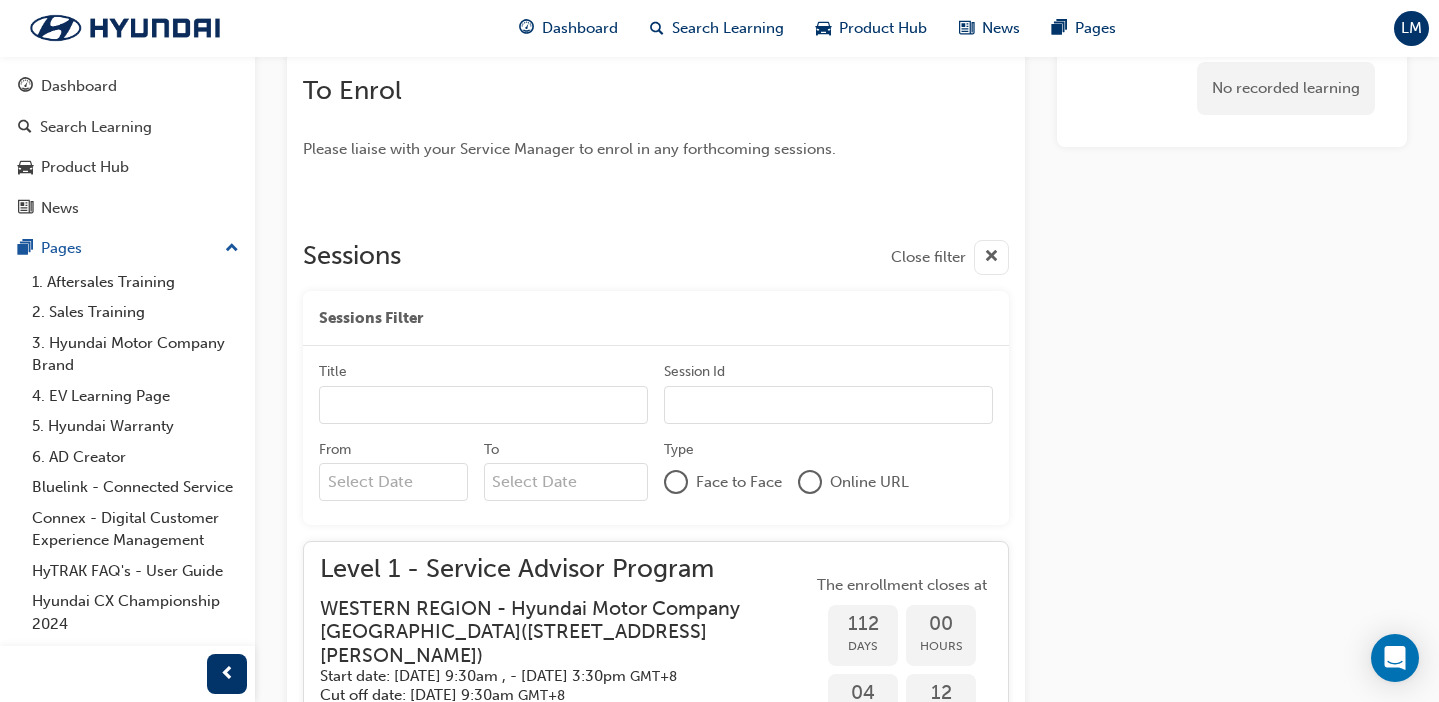 click at bounding box center (810, 482) 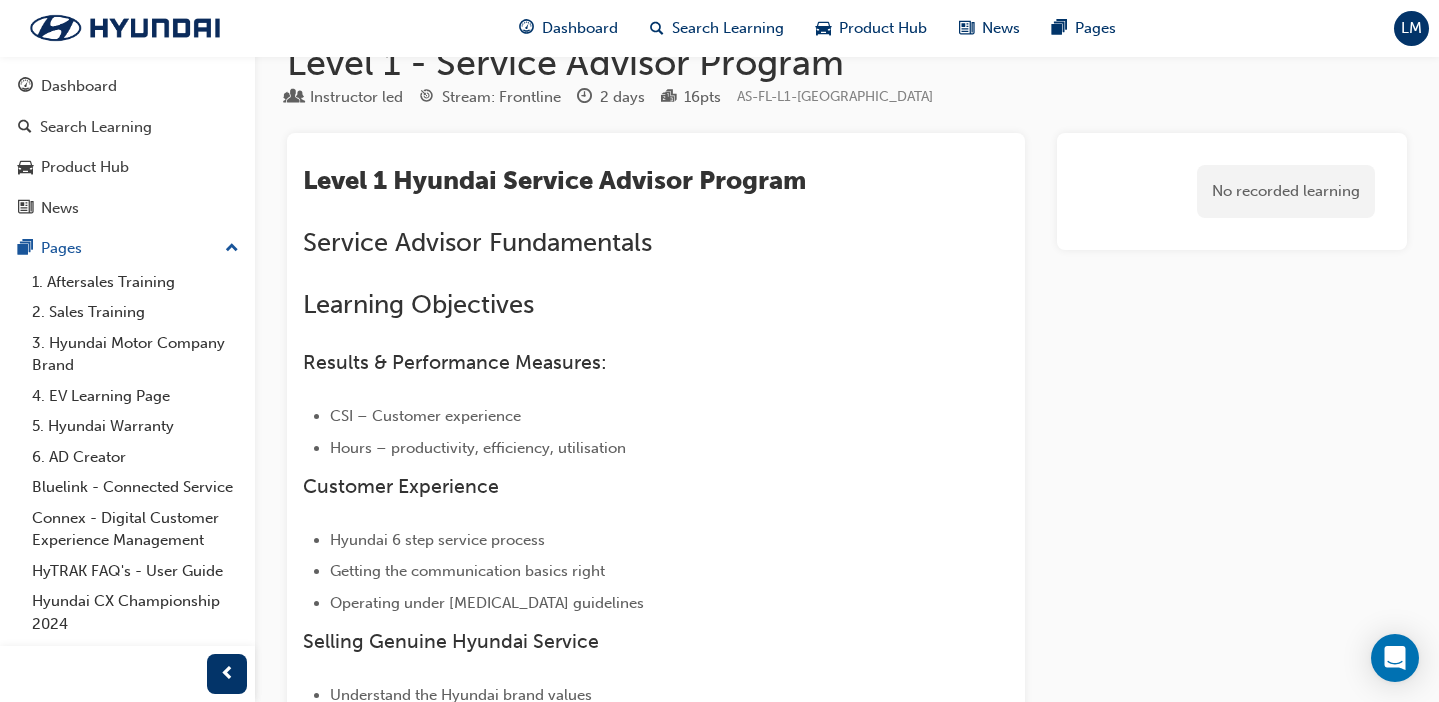 scroll, scrollTop: 0, scrollLeft: 0, axis: both 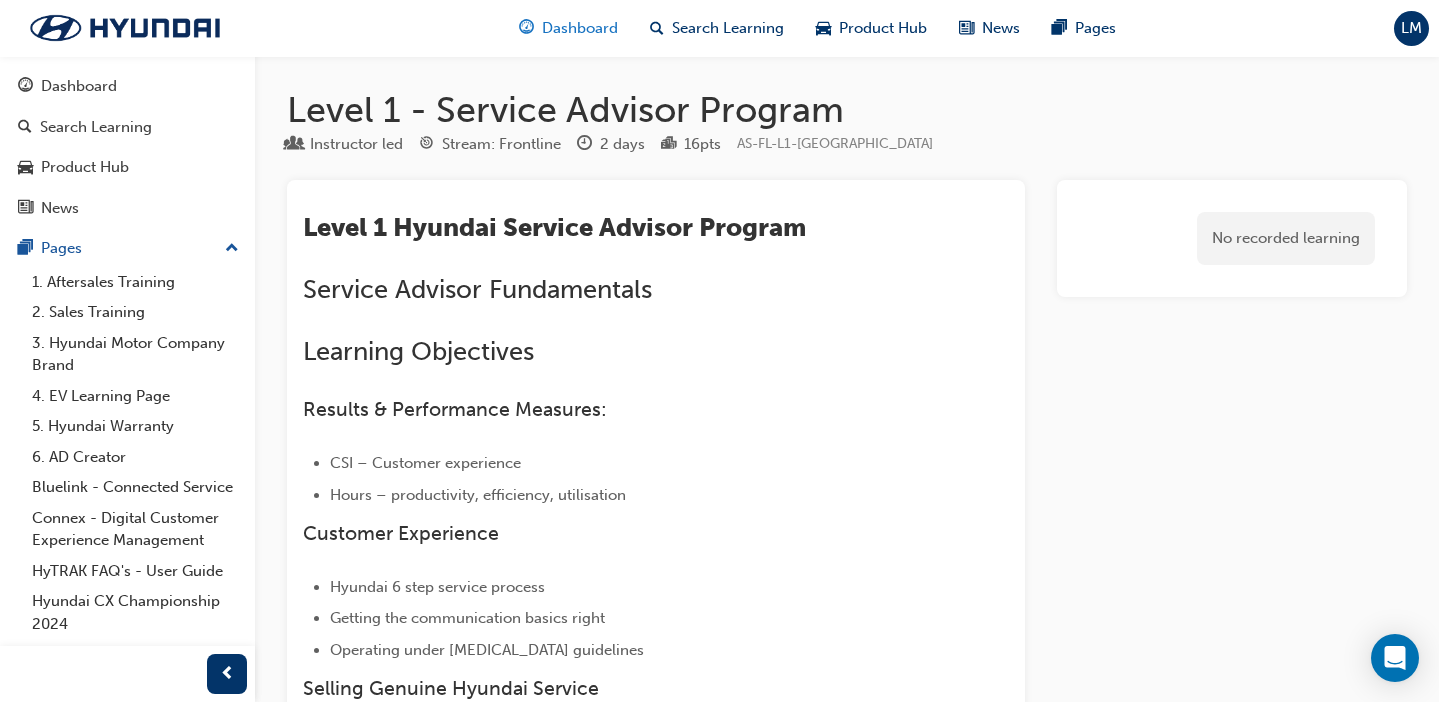 click on "Dashboard" at bounding box center [580, 28] 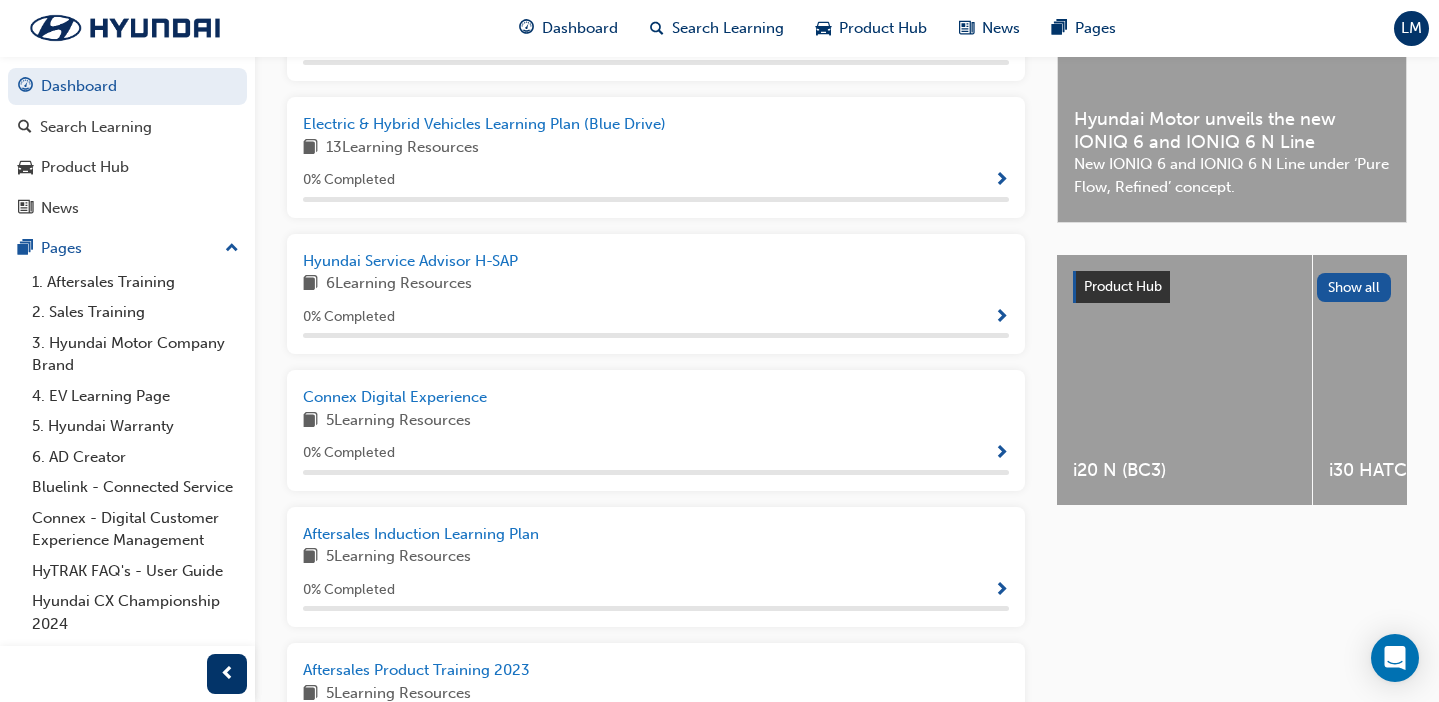 scroll, scrollTop: 591, scrollLeft: 0, axis: vertical 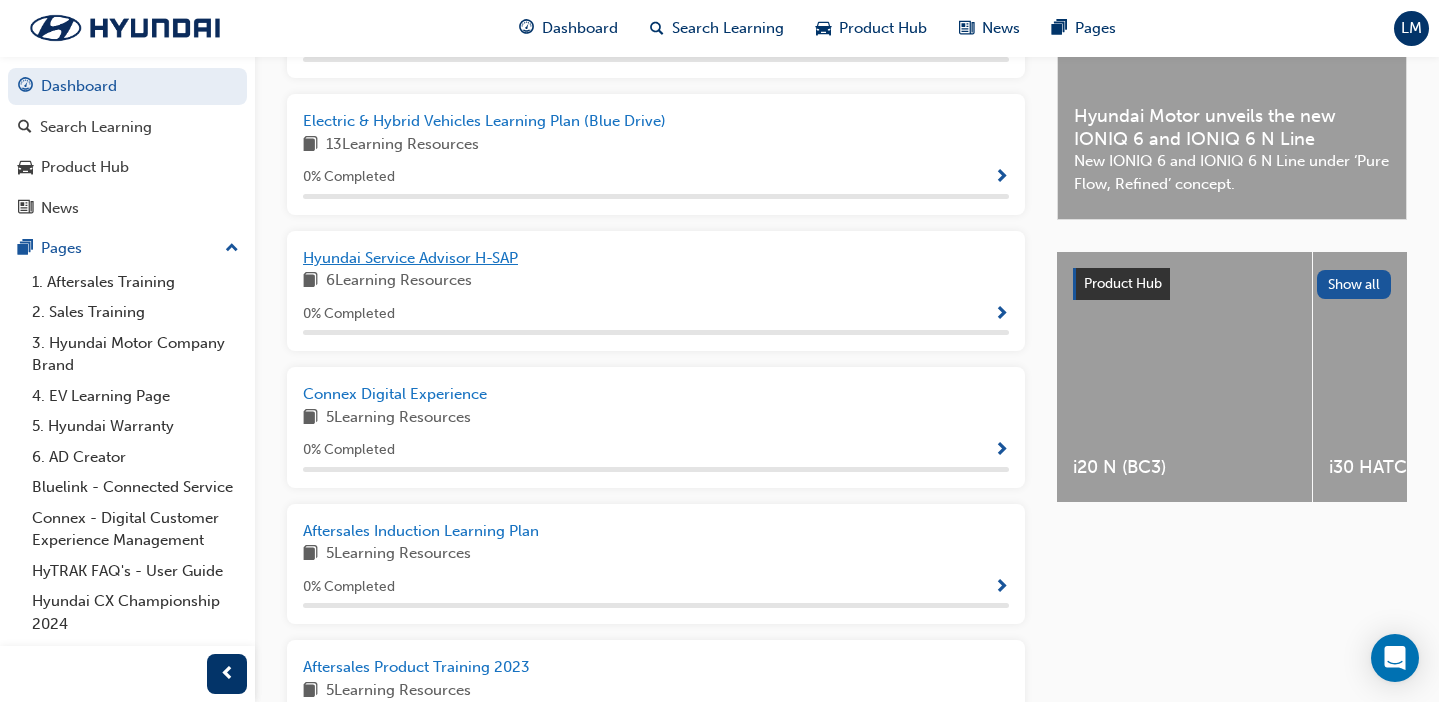 click on "Hyundai Service Advisor H-SAP" at bounding box center [410, 258] 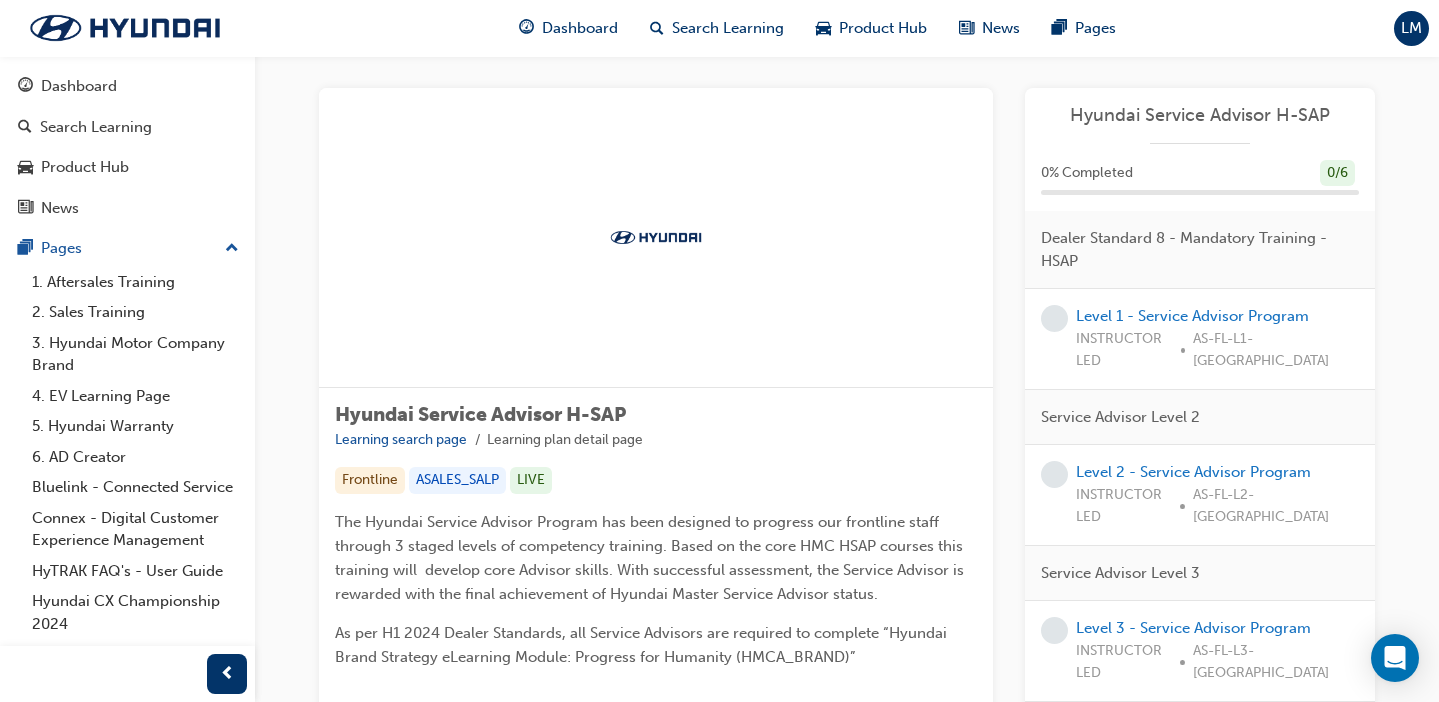 scroll, scrollTop: 0, scrollLeft: 0, axis: both 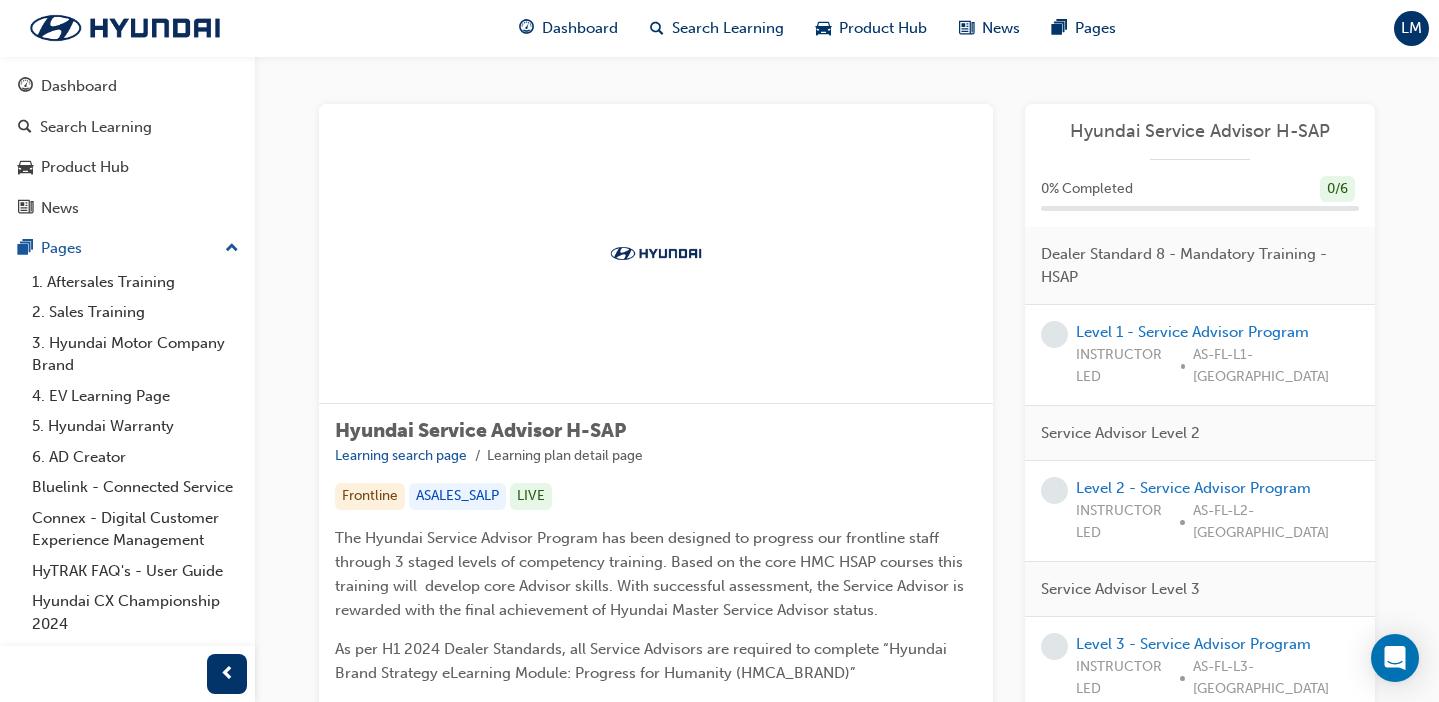 click on "AS-FL-L1-[GEOGRAPHIC_DATA]" at bounding box center (1276, 366) 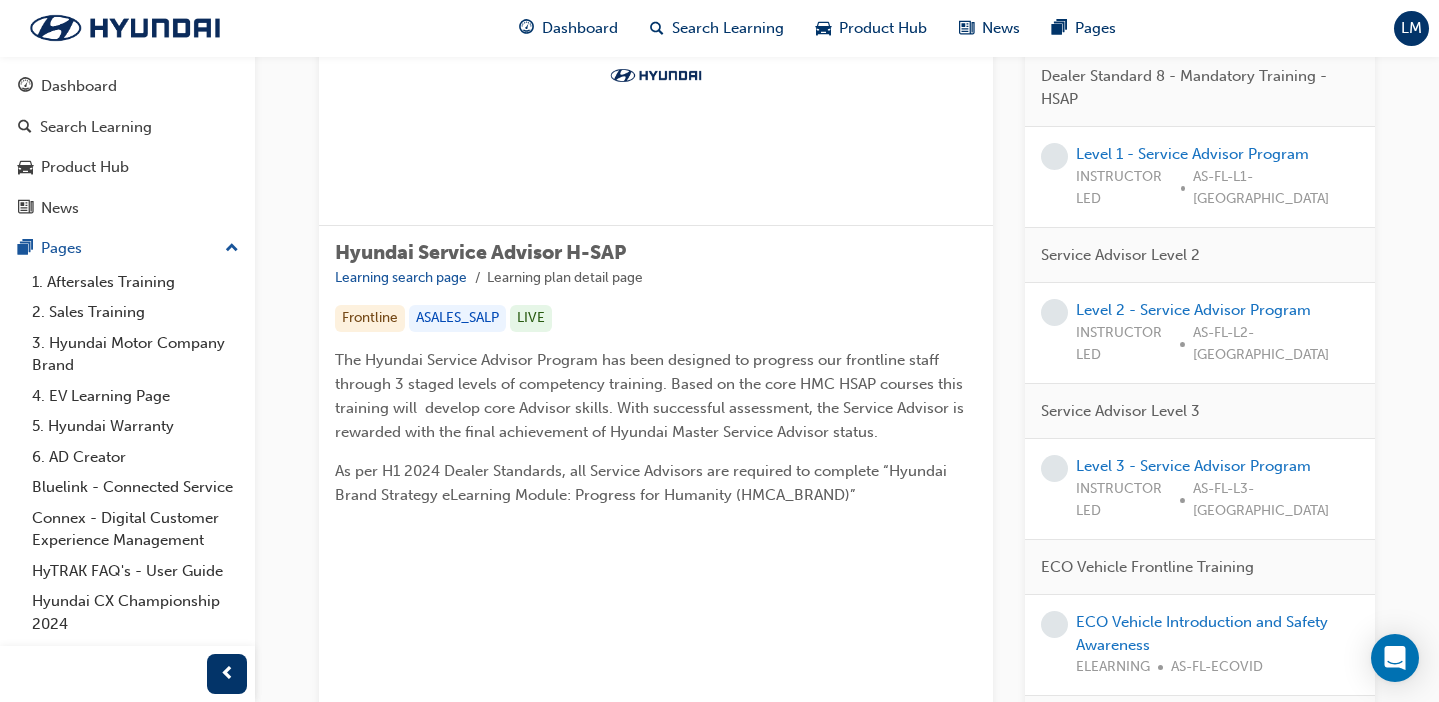 scroll, scrollTop: 142, scrollLeft: 0, axis: vertical 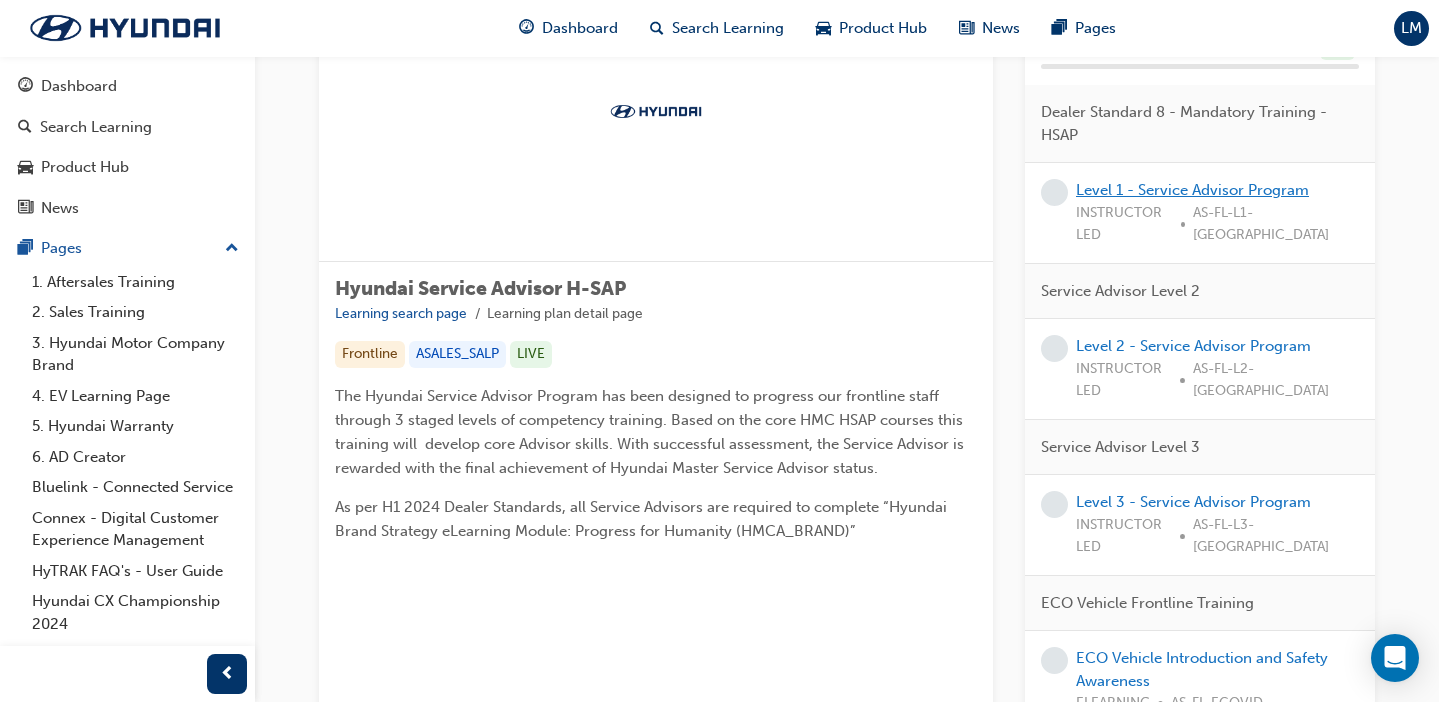 click on "Level 1 - Service Advisor Program" at bounding box center (1192, 190) 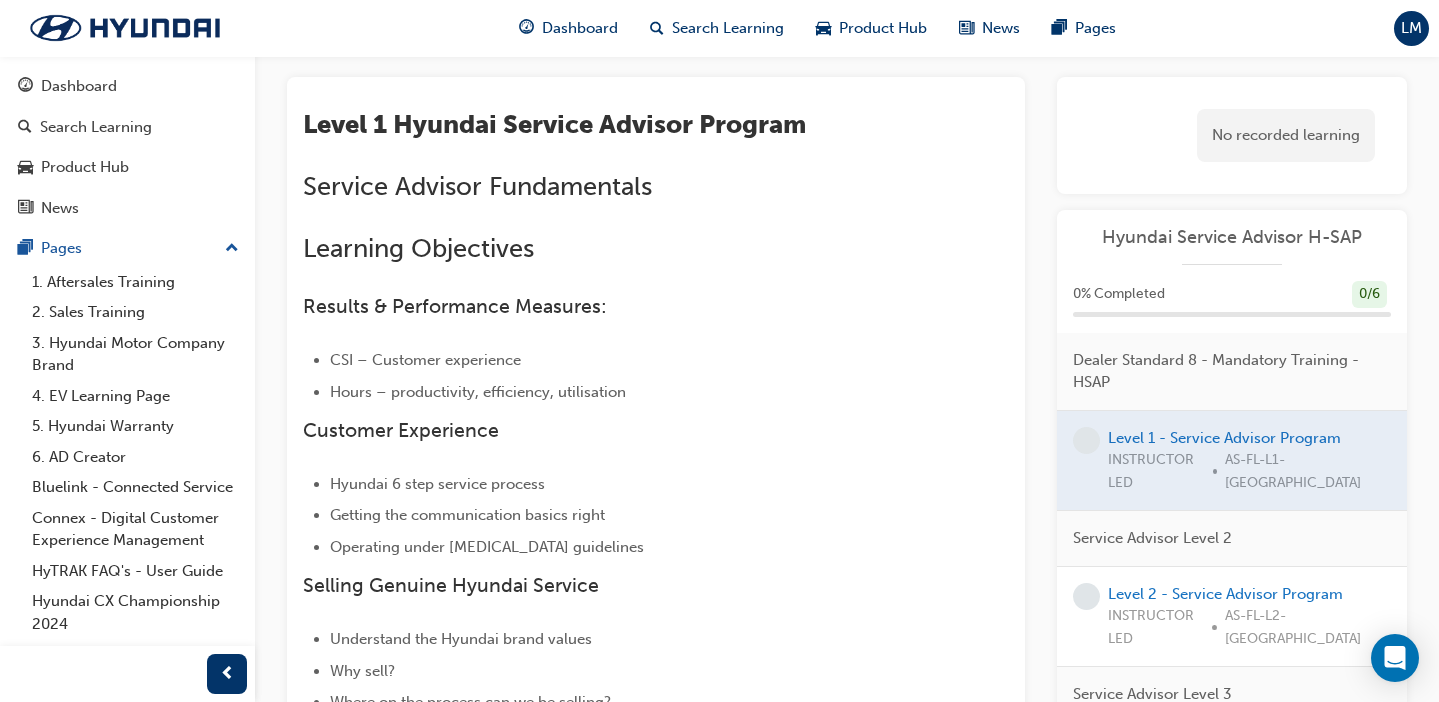 scroll, scrollTop: 0, scrollLeft: 0, axis: both 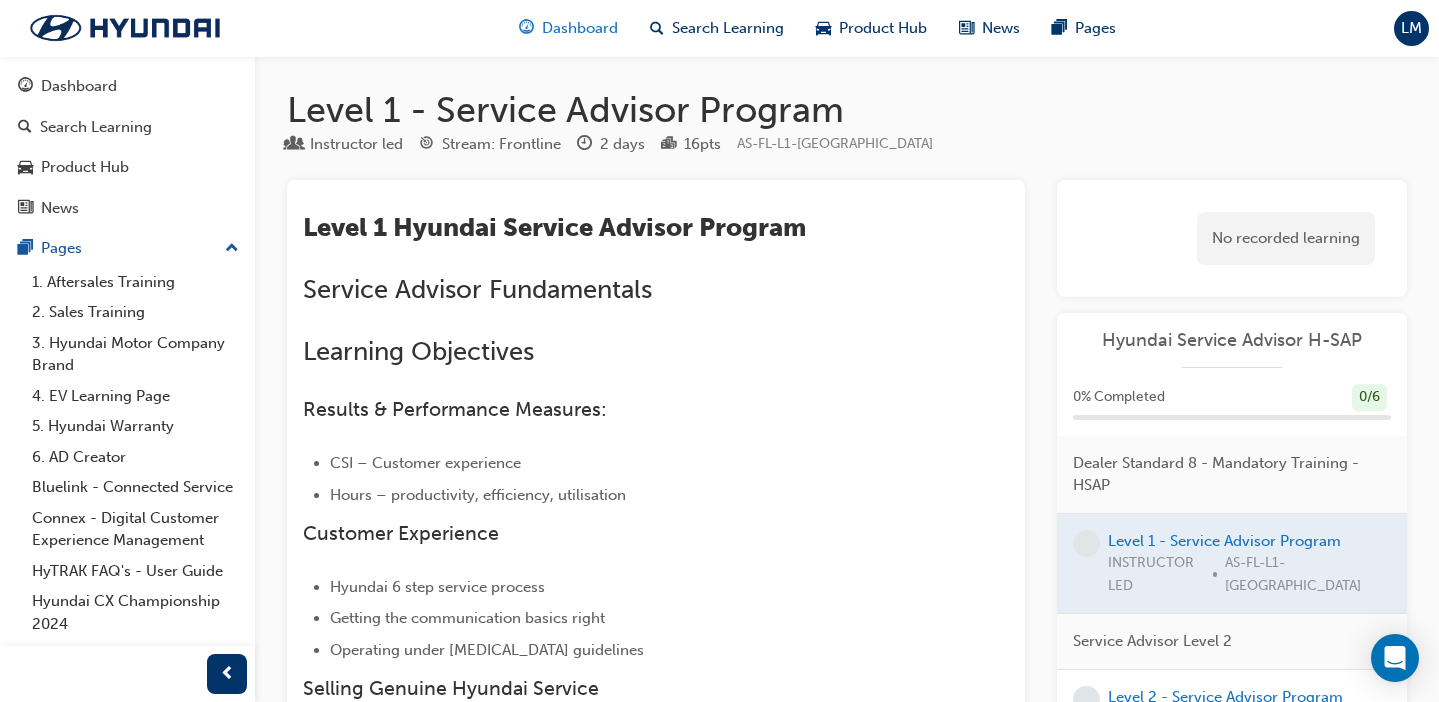 click on "Dashboard" at bounding box center [568, 28] 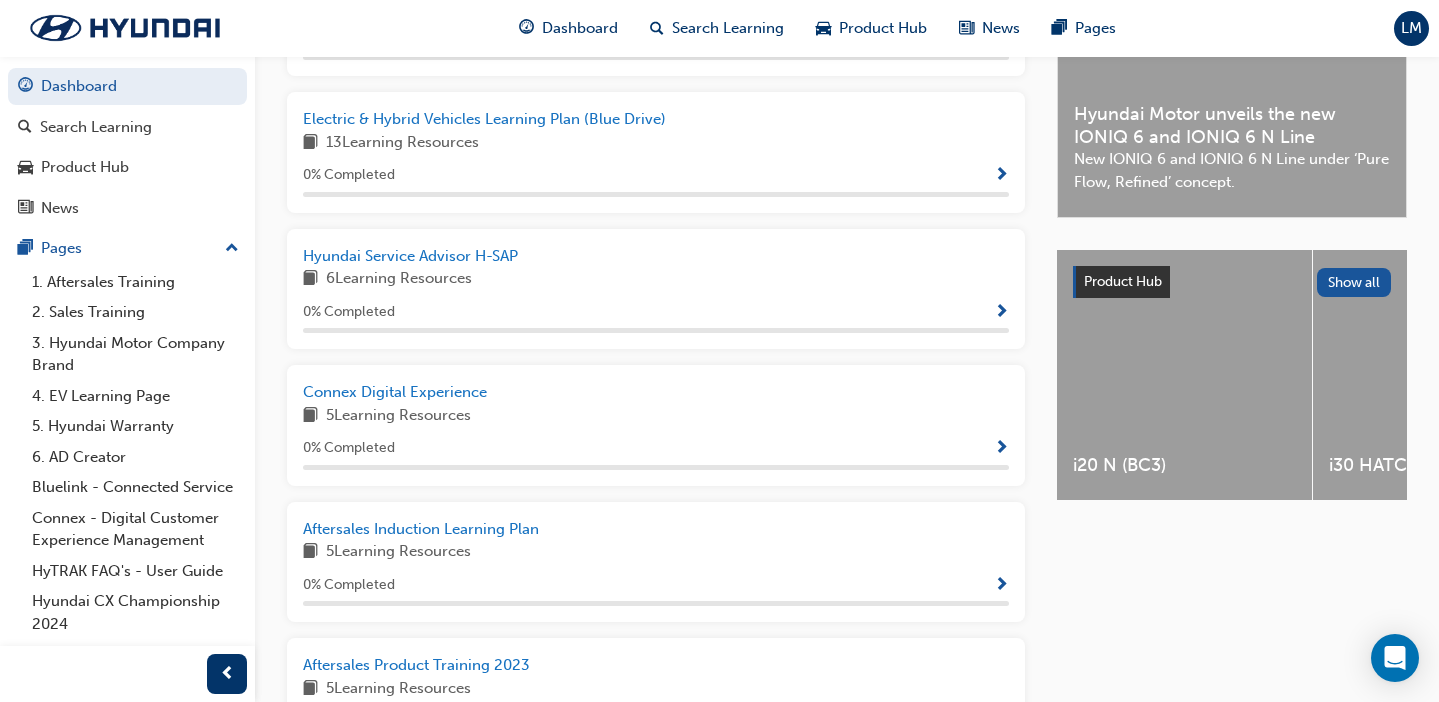 scroll, scrollTop: 594, scrollLeft: 0, axis: vertical 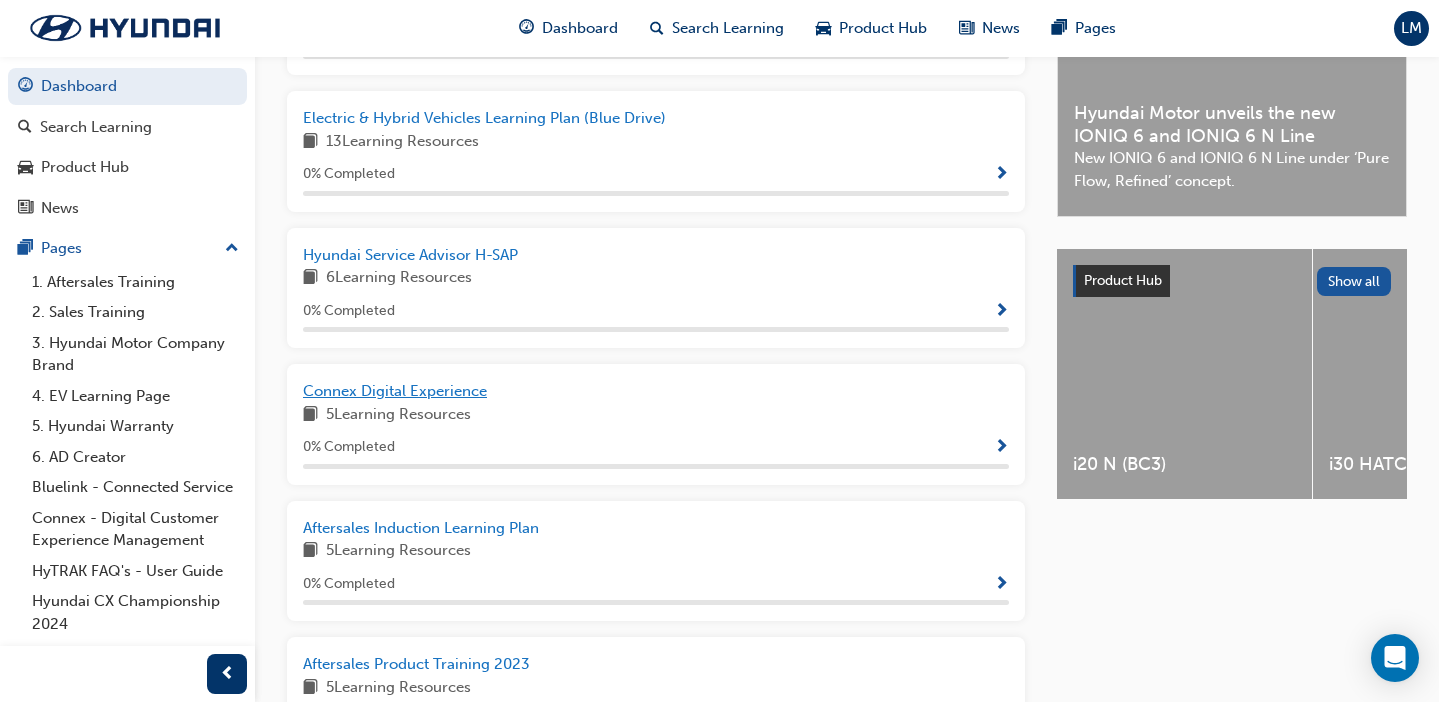 click on "Connex Digital Experience" at bounding box center (395, 391) 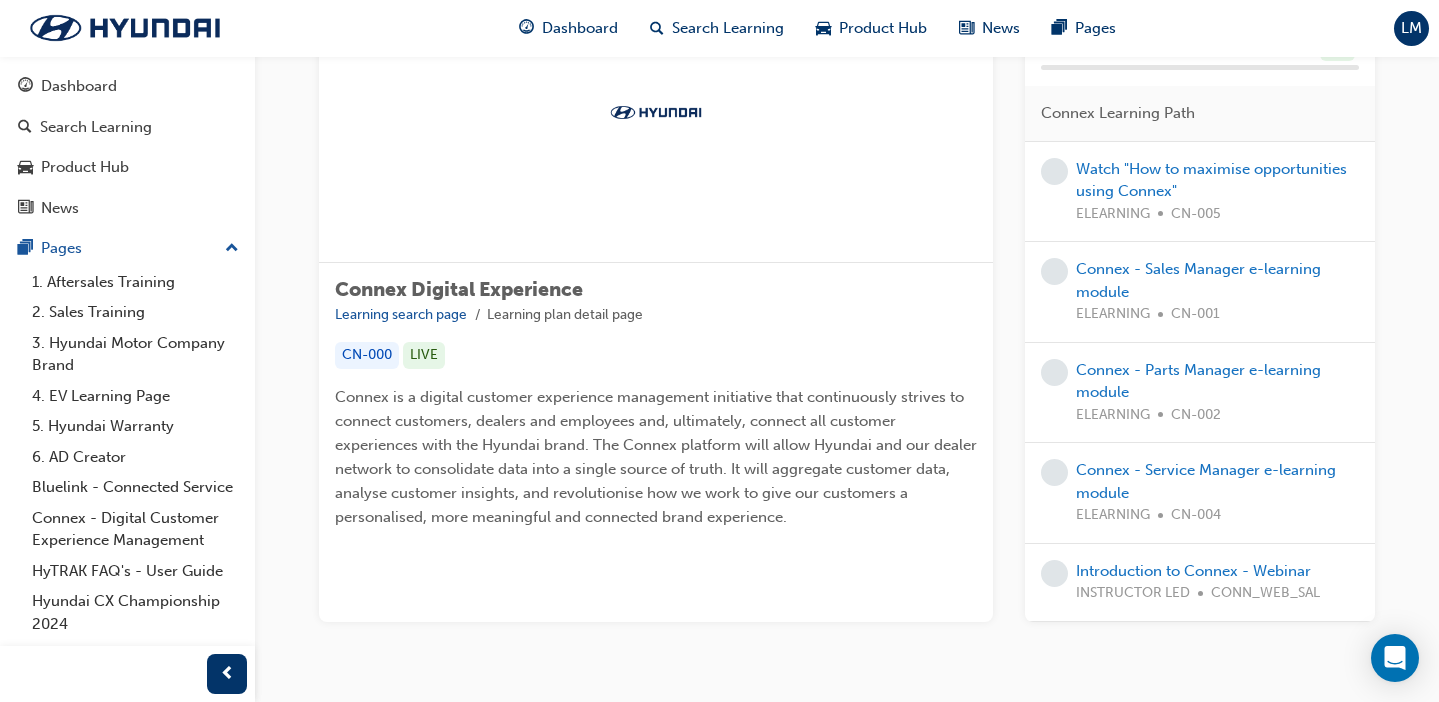 scroll, scrollTop: 135, scrollLeft: 0, axis: vertical 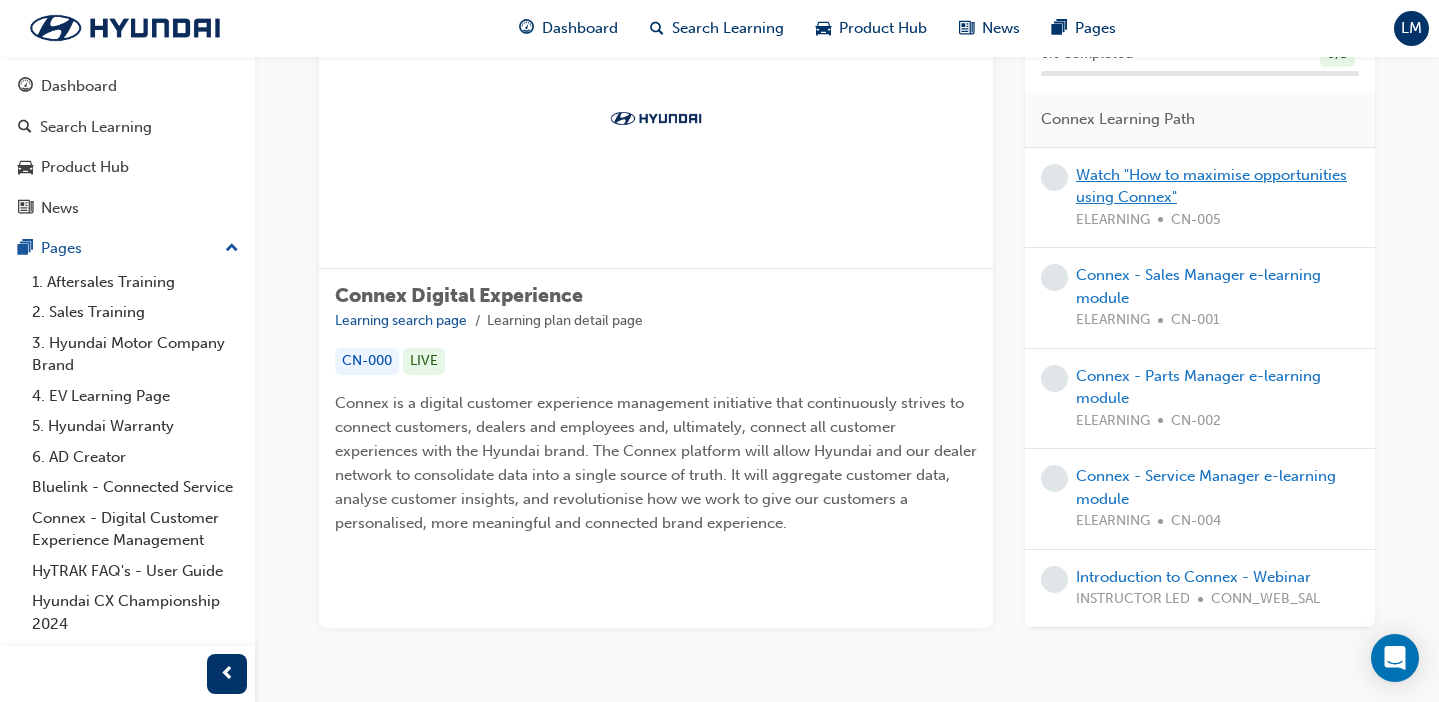 click on "Watch "How to maximise opportunities using Connex"" at bounding box center (1211, 186) 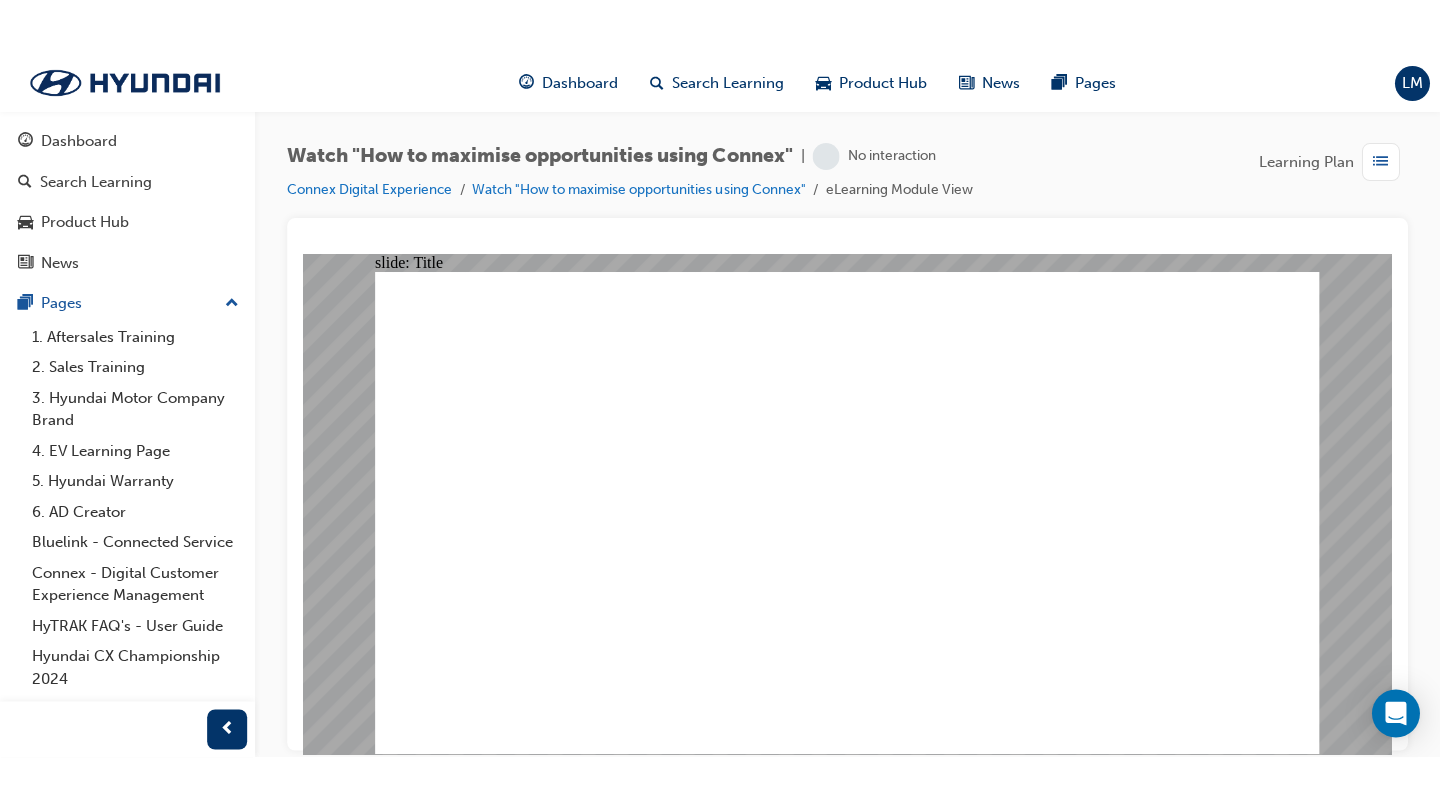 scroll, scrollTop: 0, scrollLeft: 0, axis: both 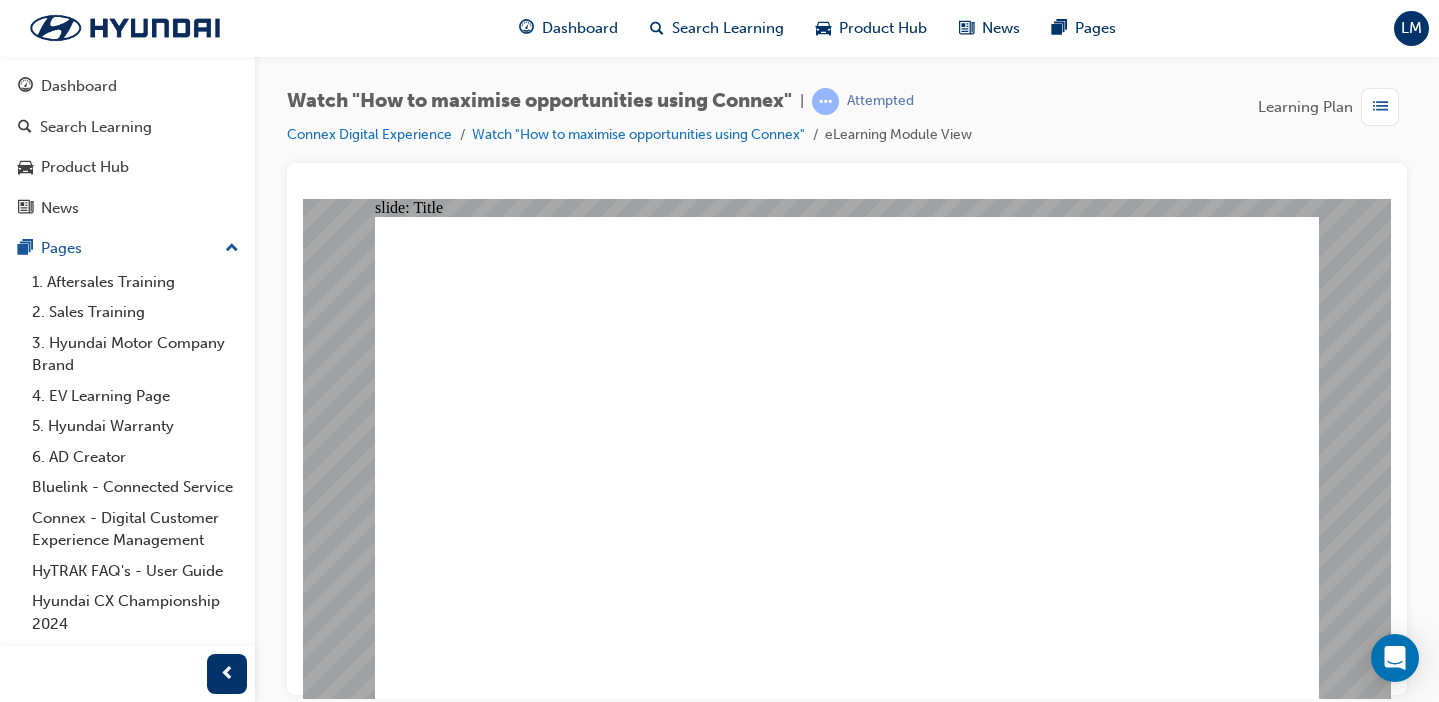 click 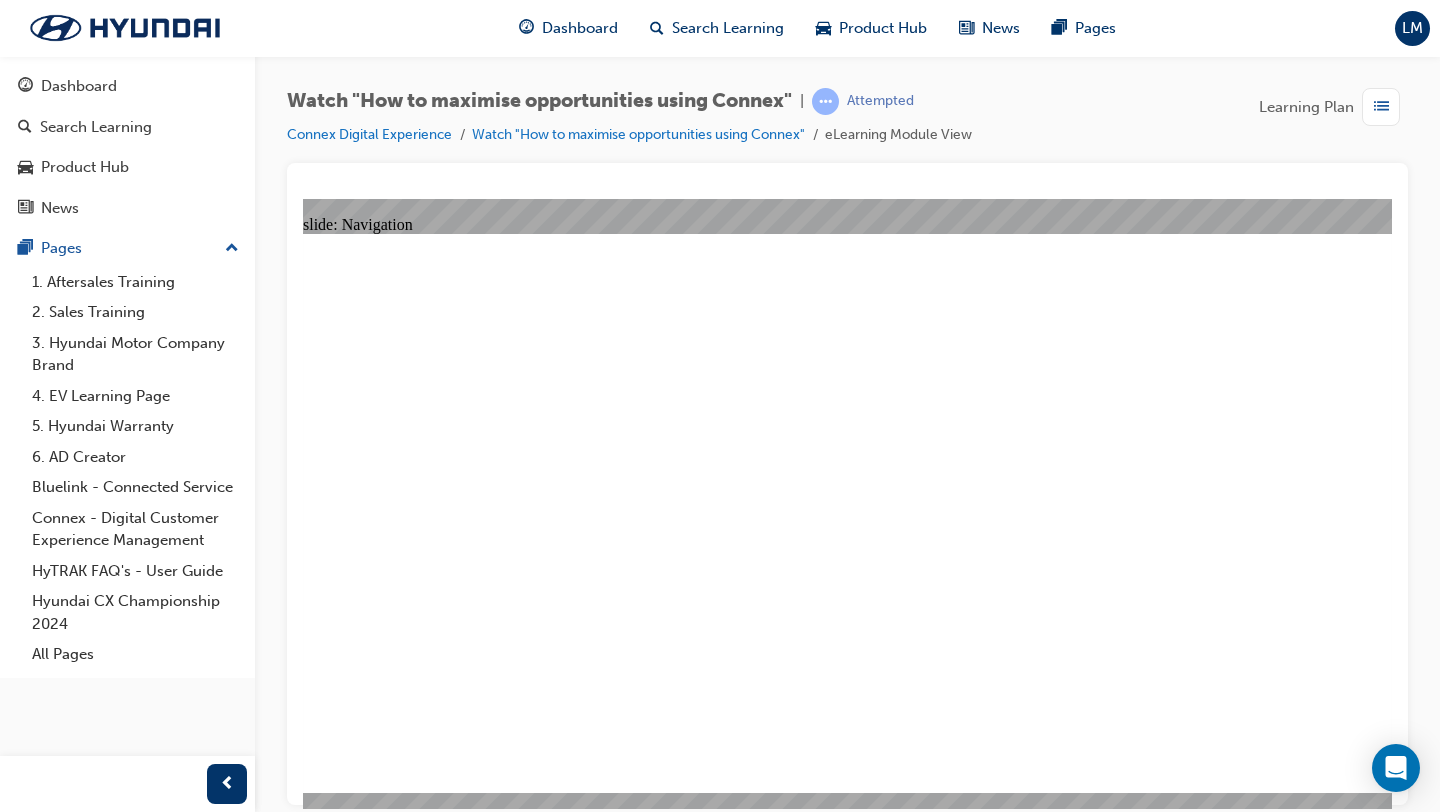click 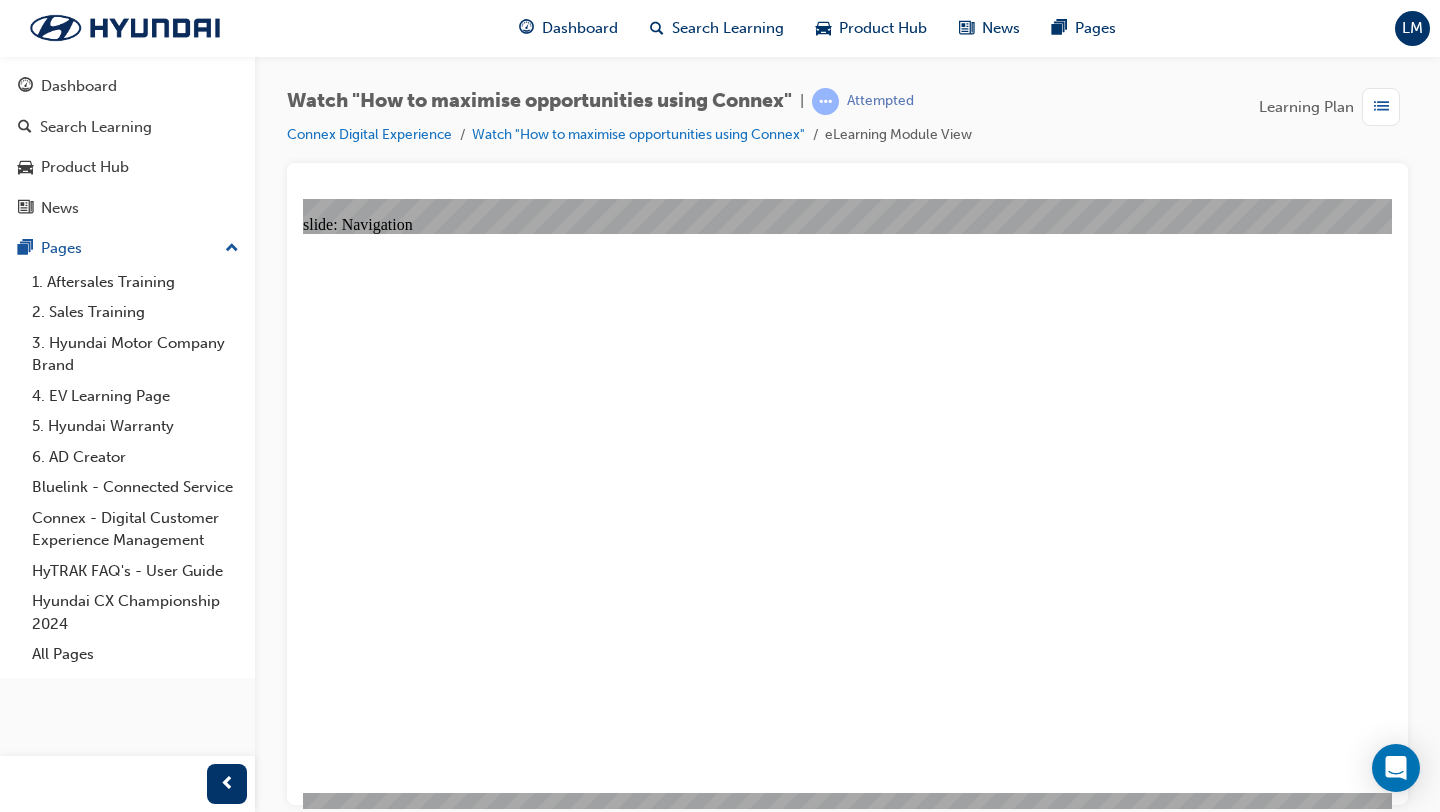click 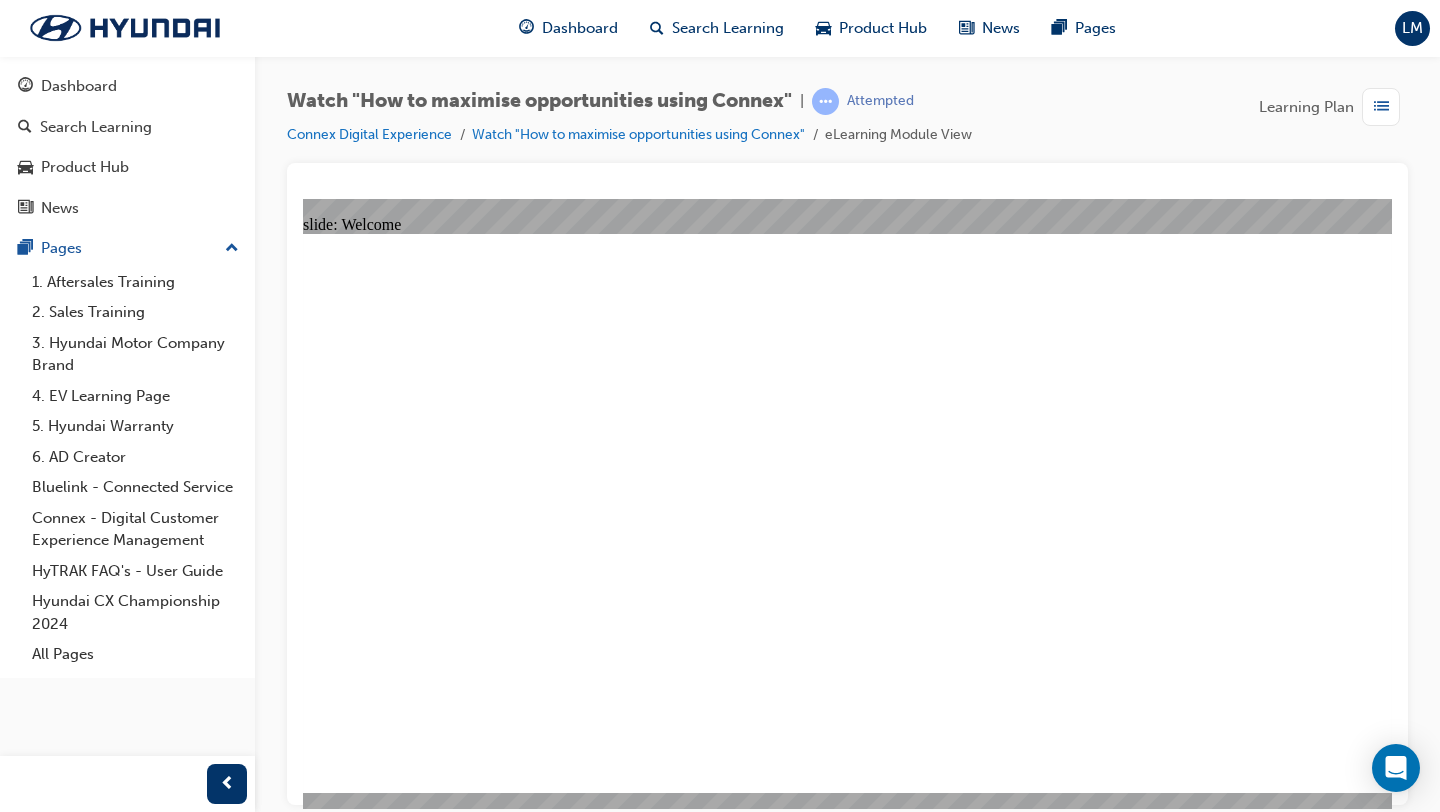 click 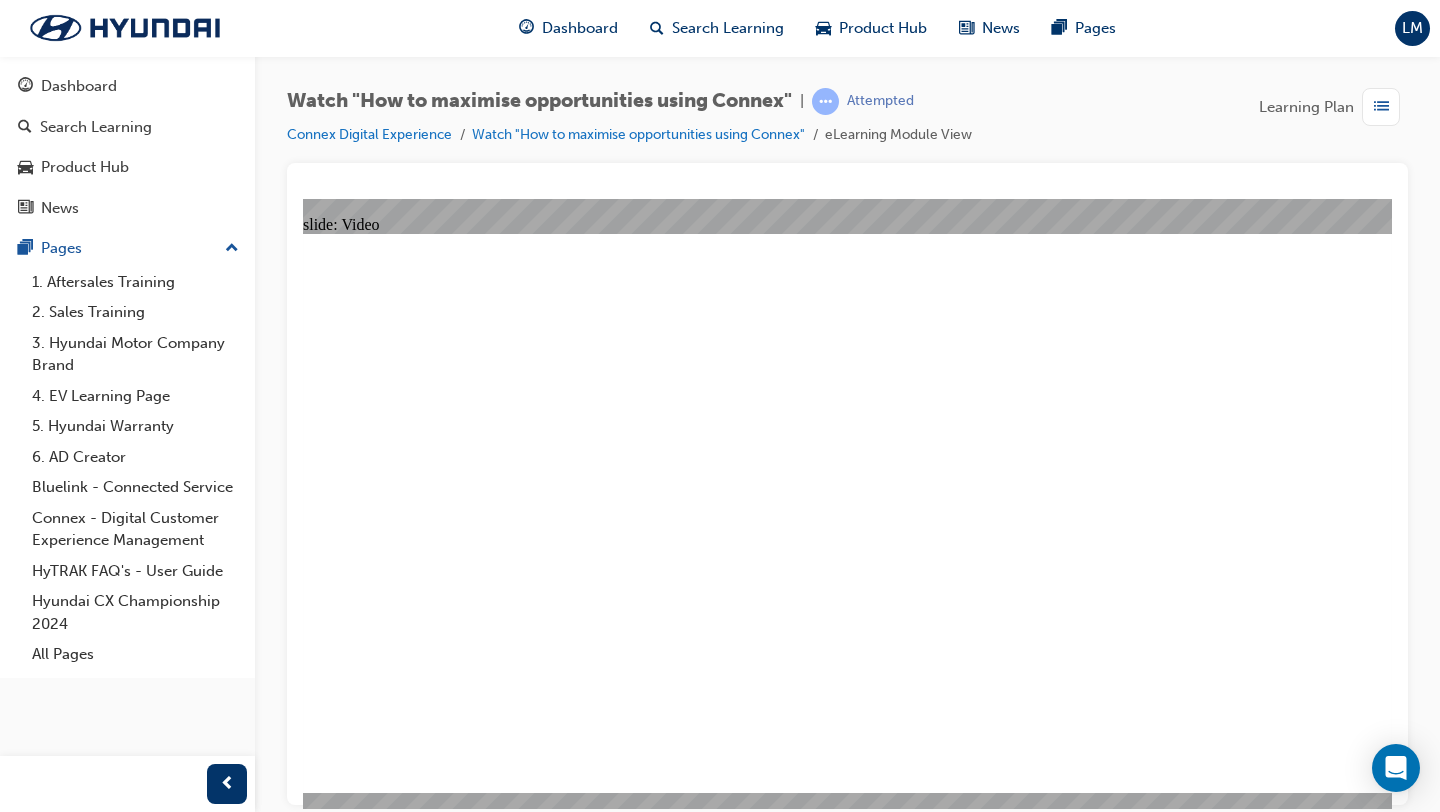scroll, scrollTop: 0, scrollLeft: 0, axis: both 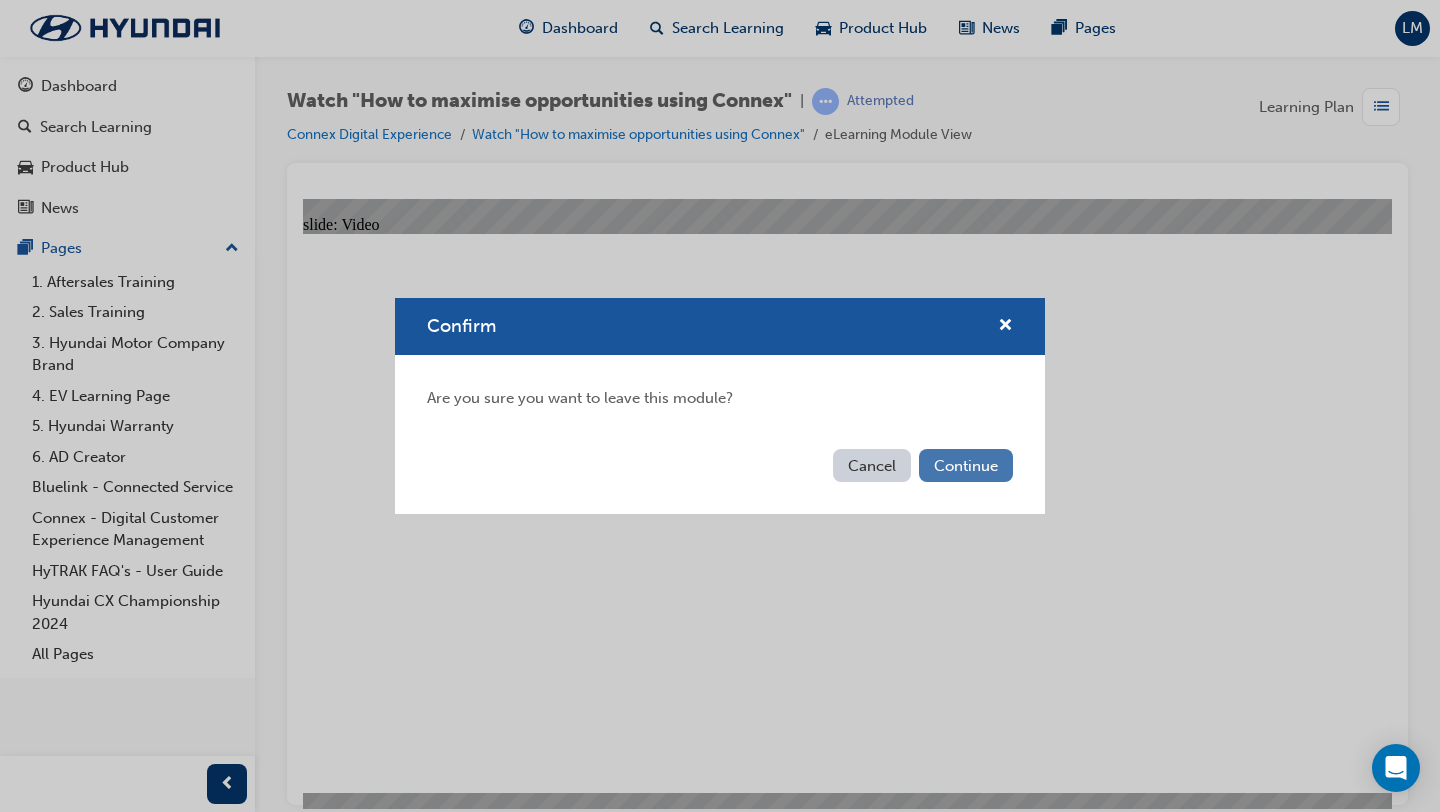 click on "Continue" at bounding box center (966, 465) 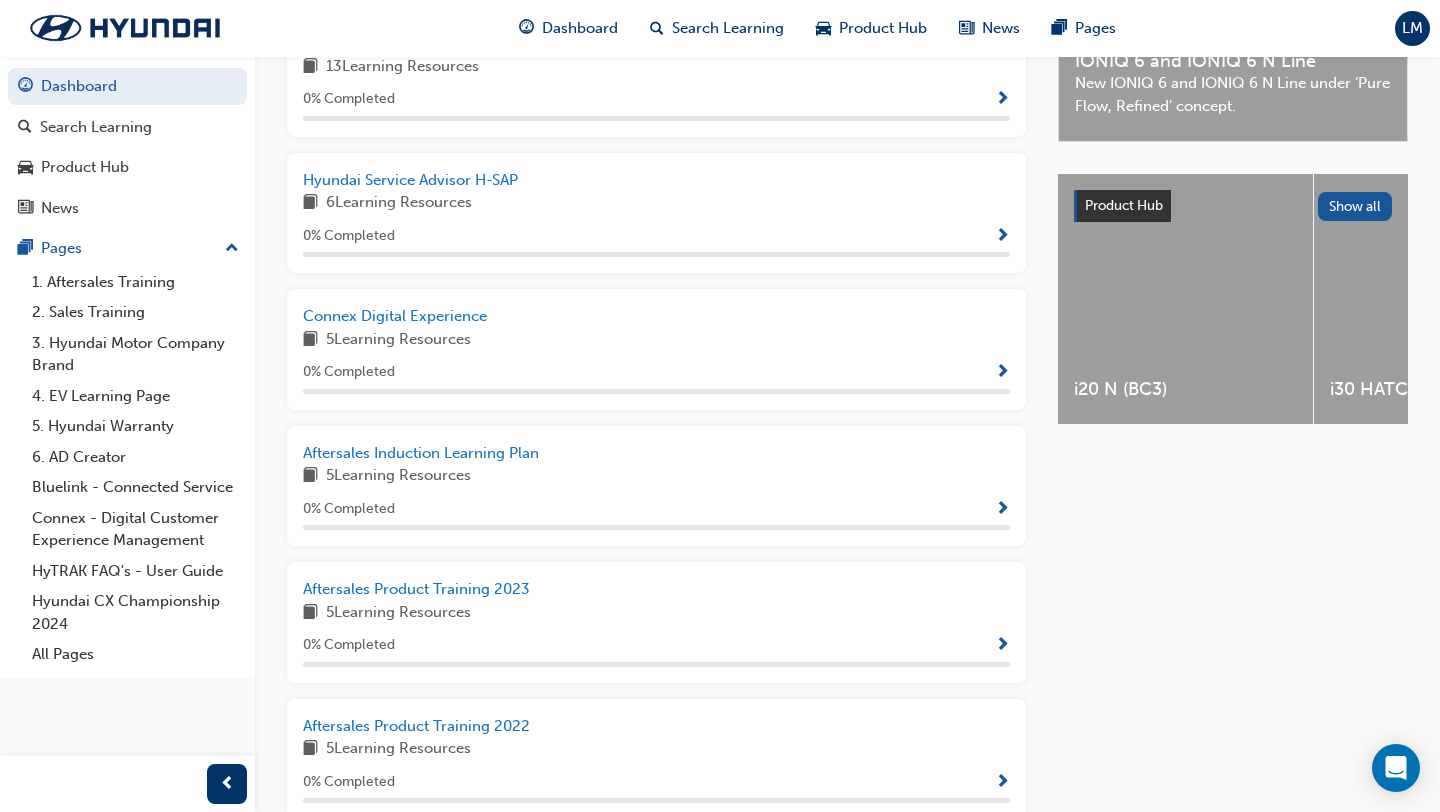 scroll, scrollTop: 789, scrollLeft: 0, axis: vertical 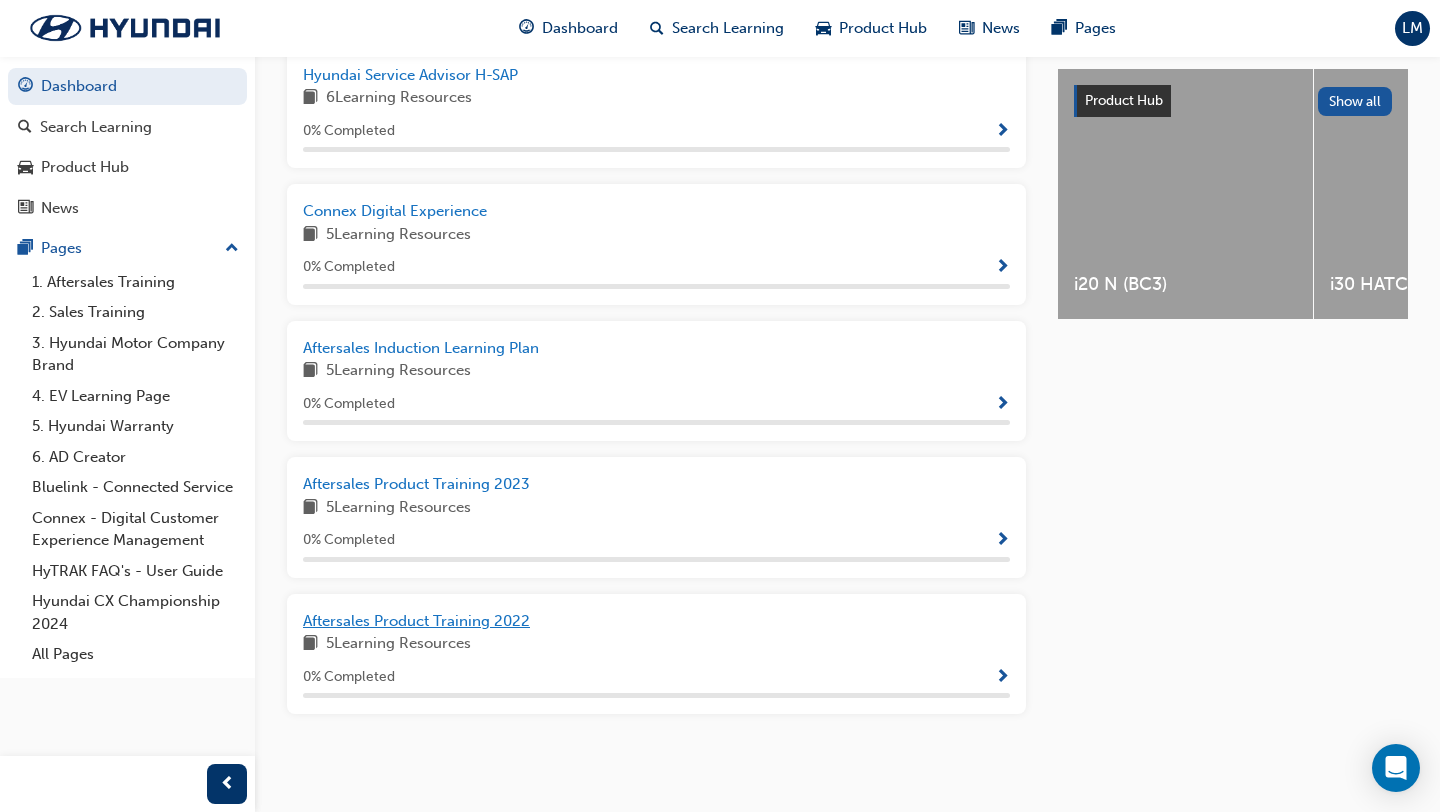 click on "Aftersales Product Training 2022" at bounding box center [416, 621] 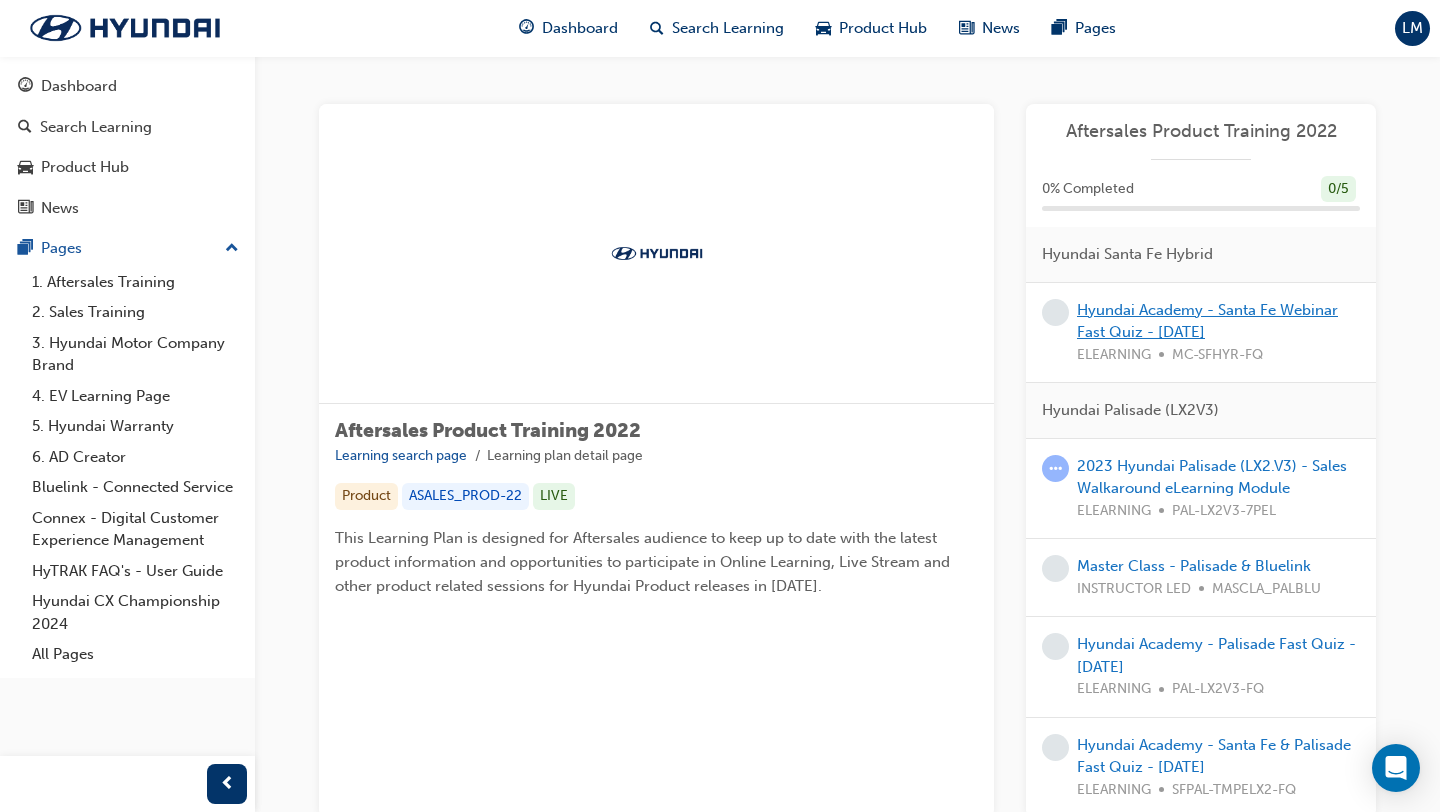 click on "Hyundai Academy - Santa Fe Webinar Fast Quiz - [DATE]" at bounding box center [1207, 321] 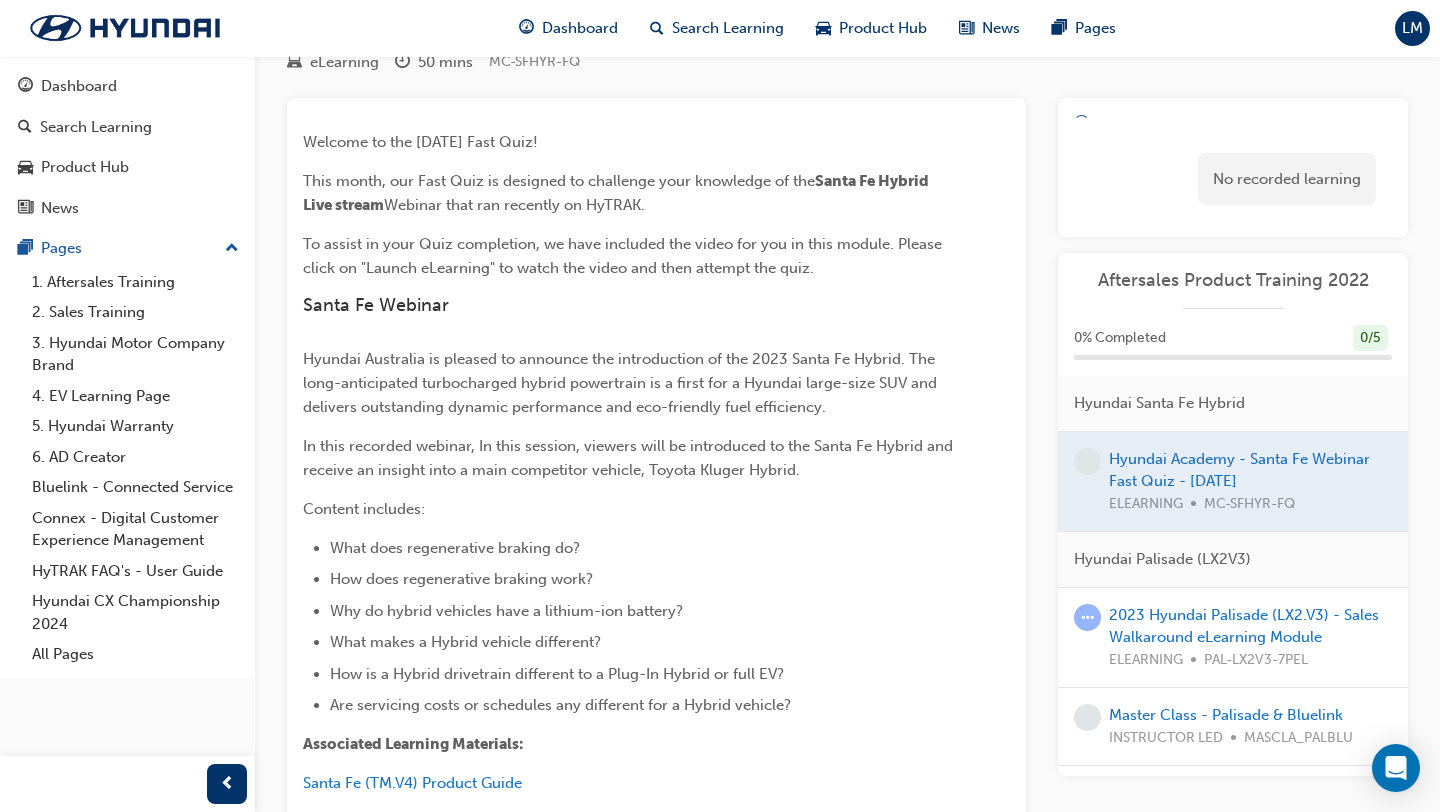 scroll, scrollTop: 307, scrollLeft: 0, axis: vertical 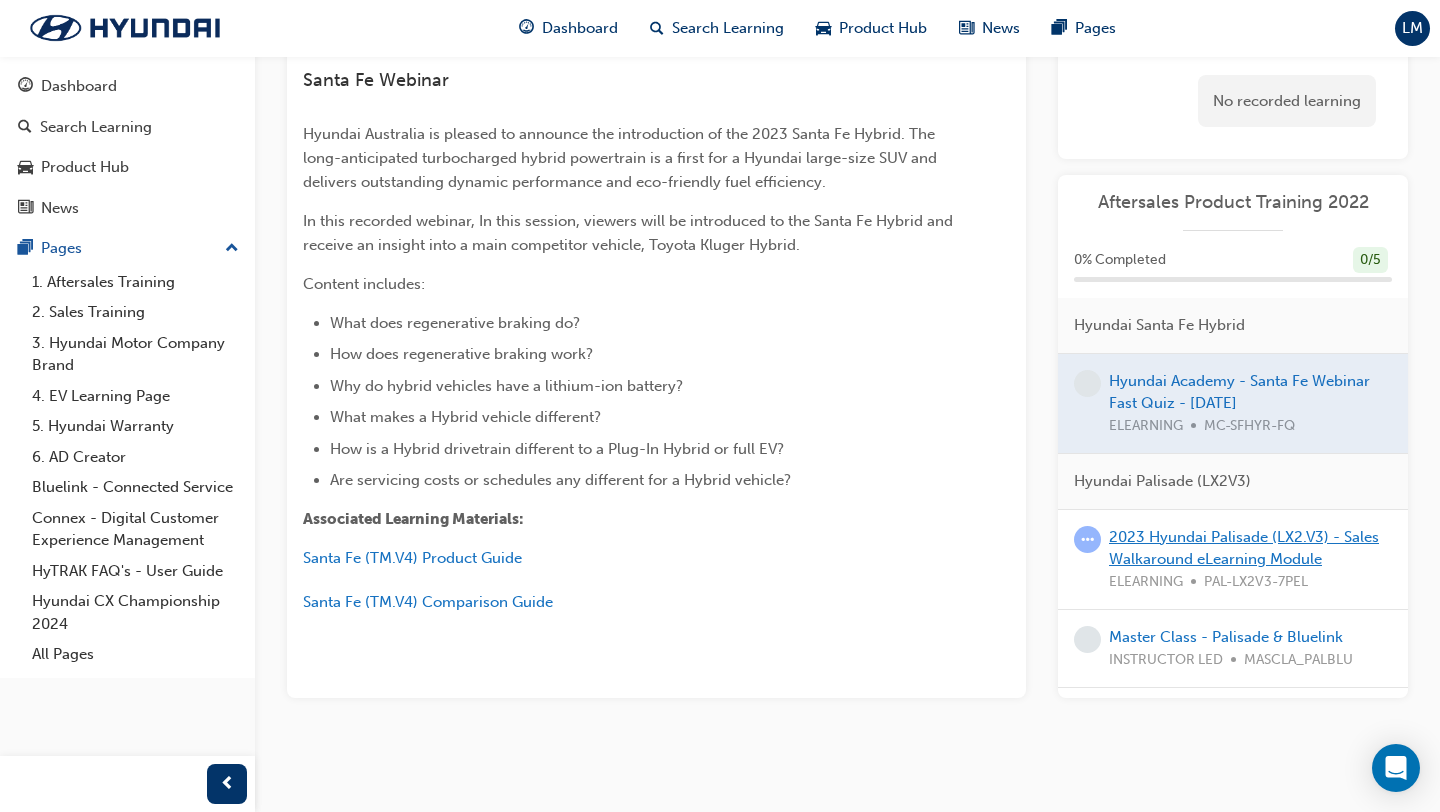 click on "2023 Hyundai Palisade (LX2.V3) - Sales Walkaround eLearning Module" at bounding box center [1244, 548] 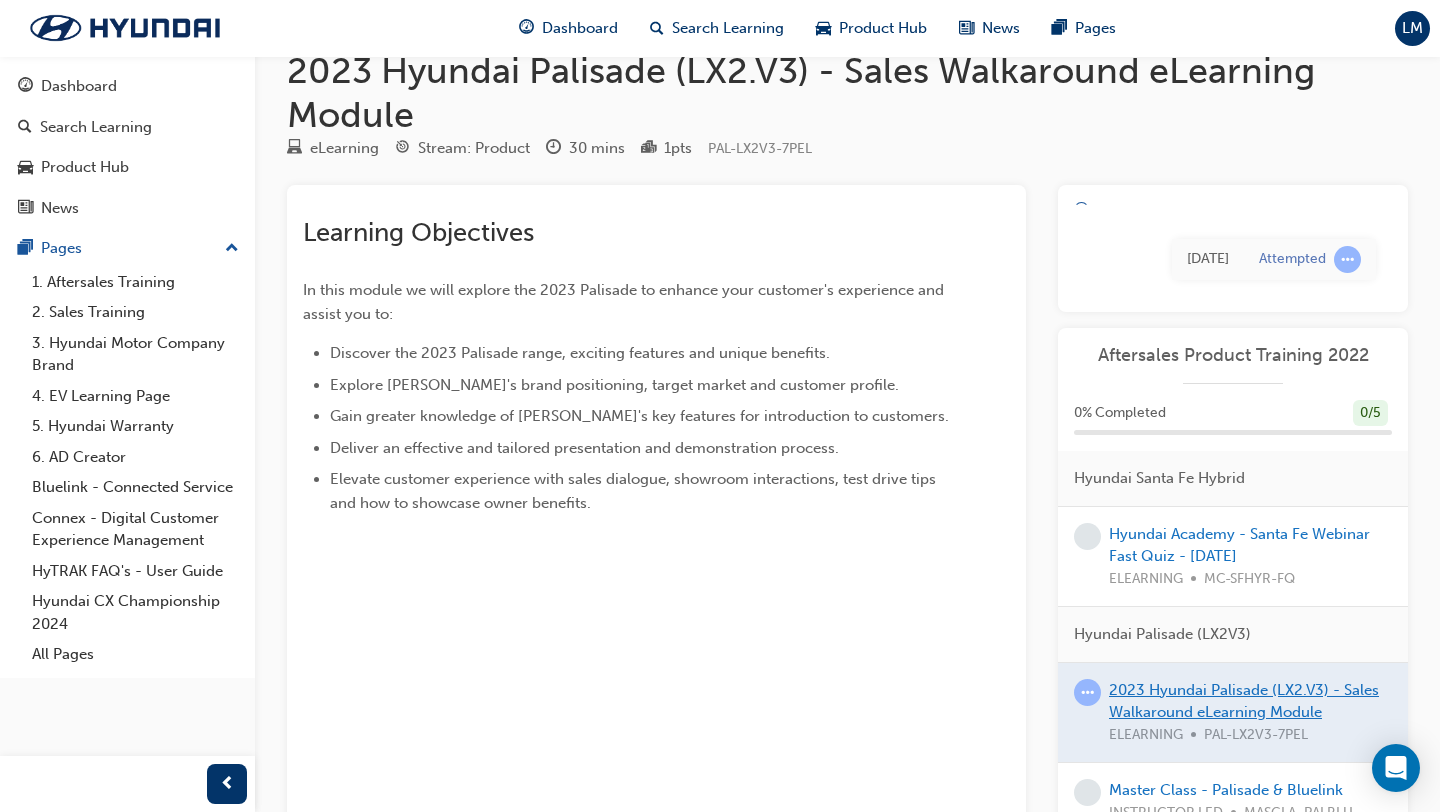 scroll, scrollTop: 0, scrollLeft: 0, axis: both 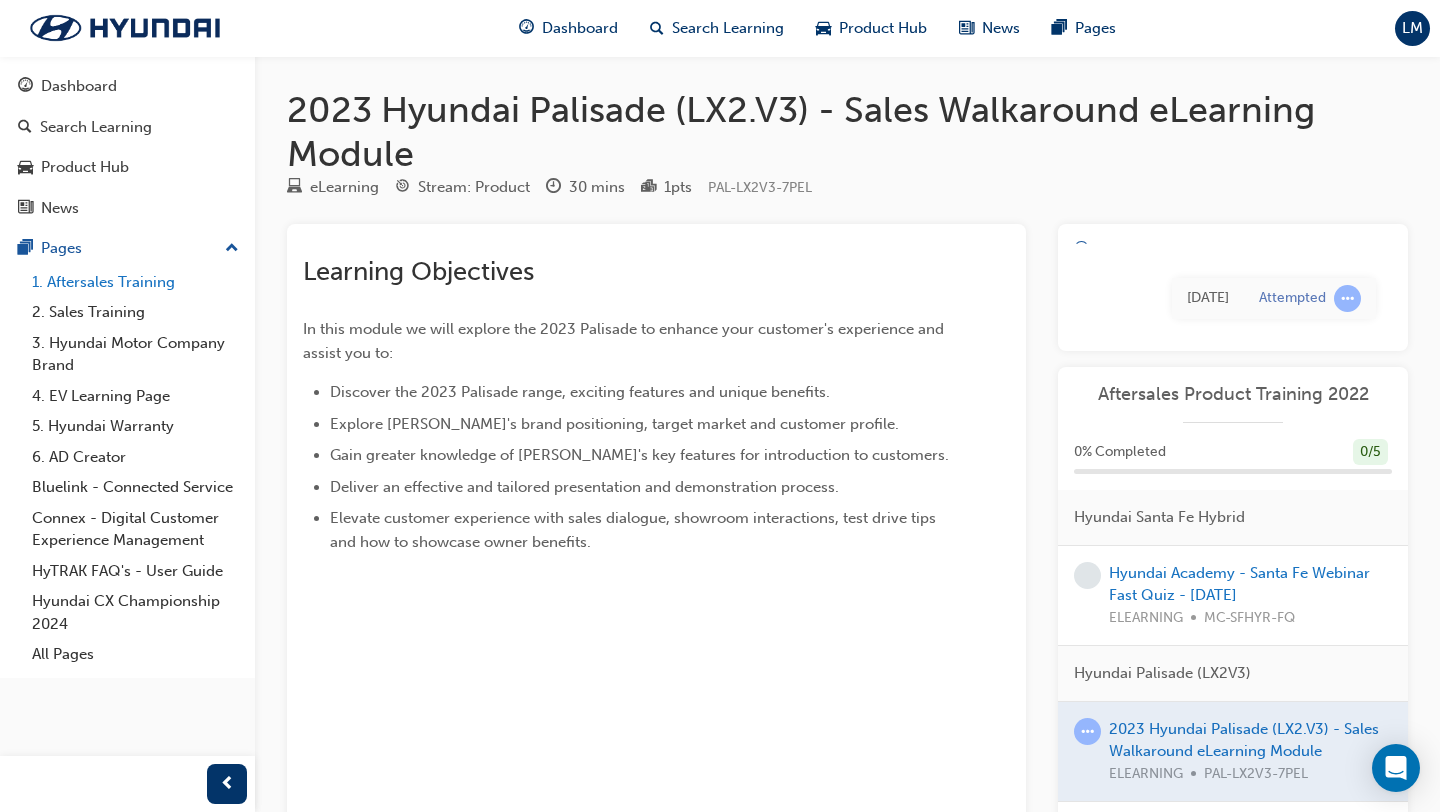 click on "1. Aftersales Training" at bounding box center (135, 282) 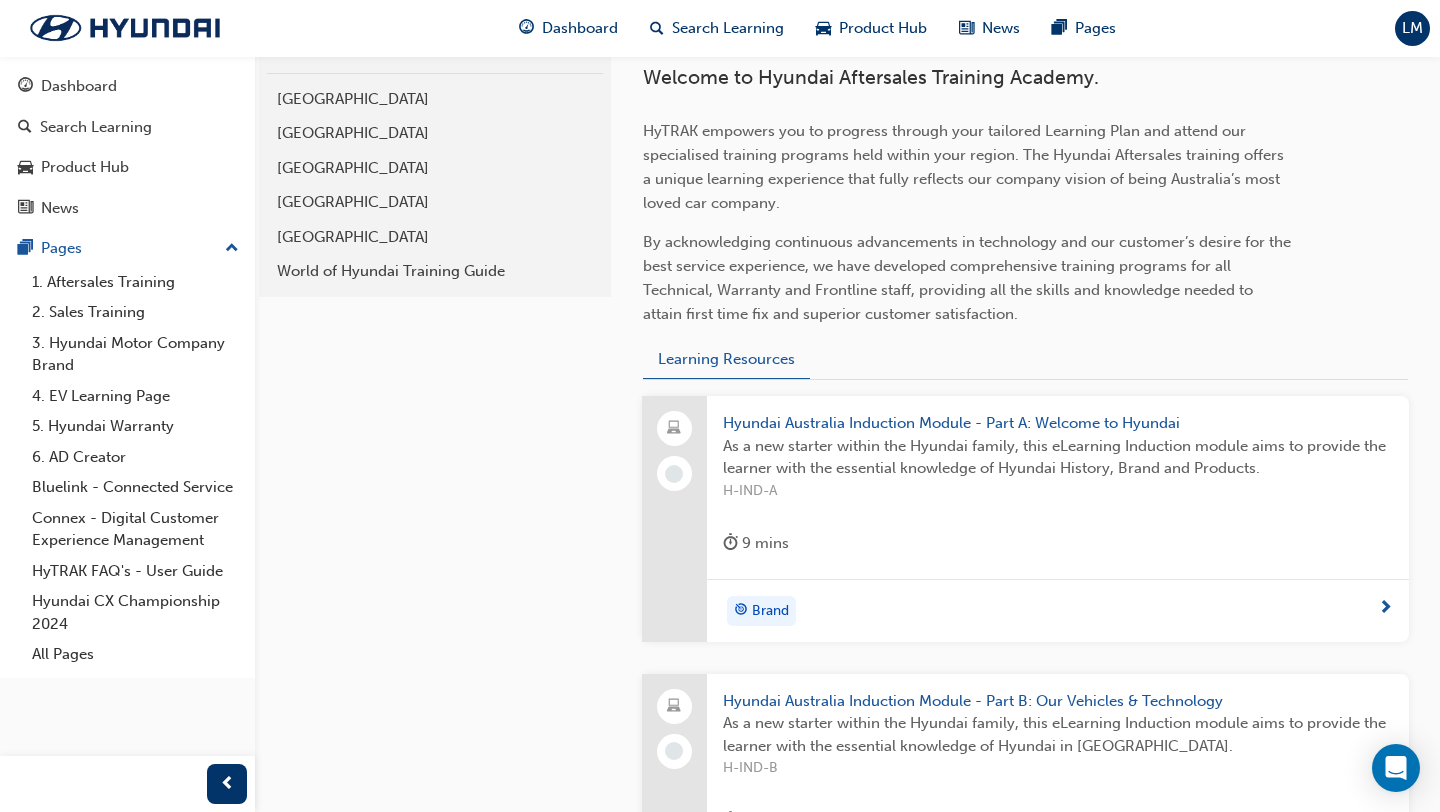 scroll, scrollTop: 498, scrollLeft: 0, axis: vertical 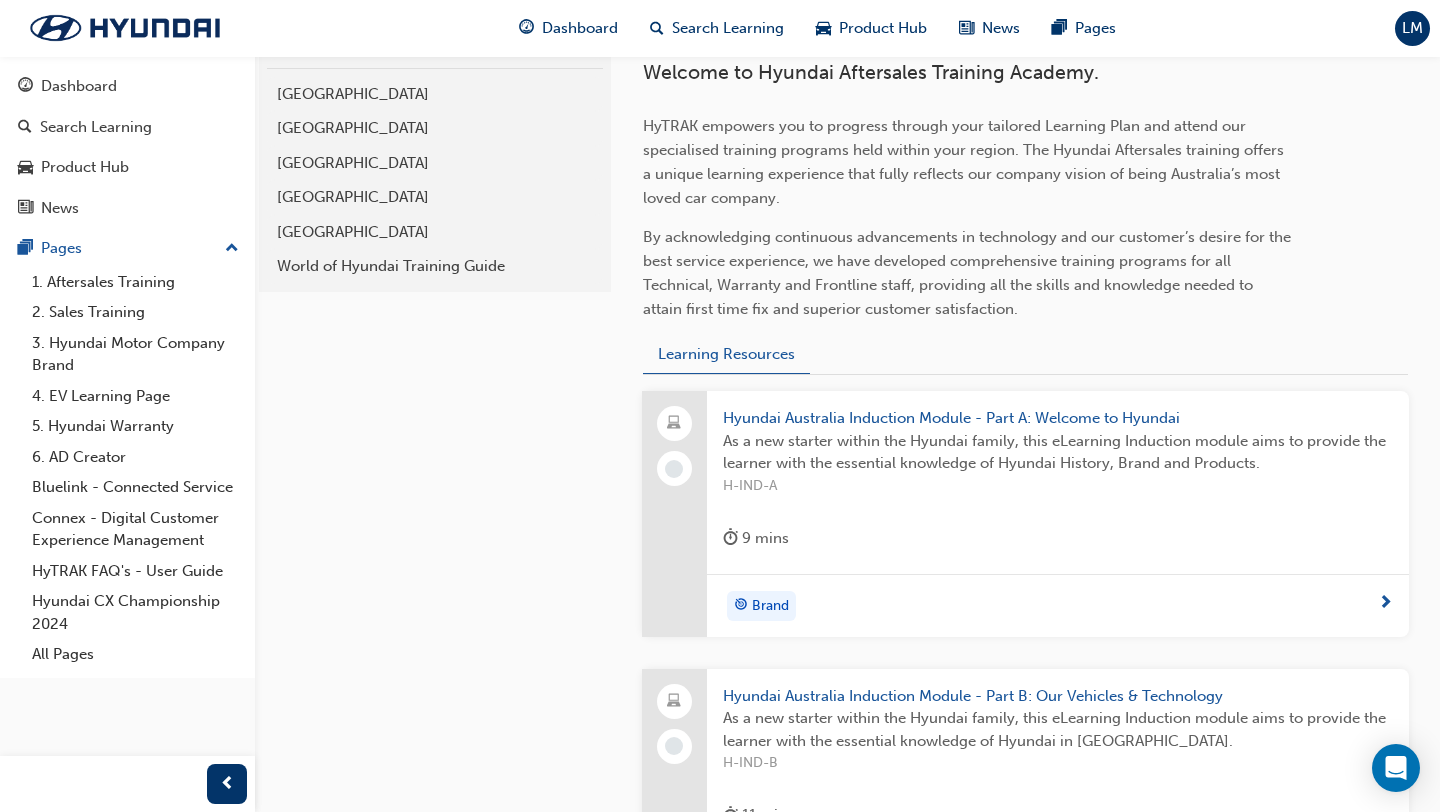 click on "Hyundai Australia Induction Module - Part A: Welcome to Hyundai" at bounding box center (1058, 418) 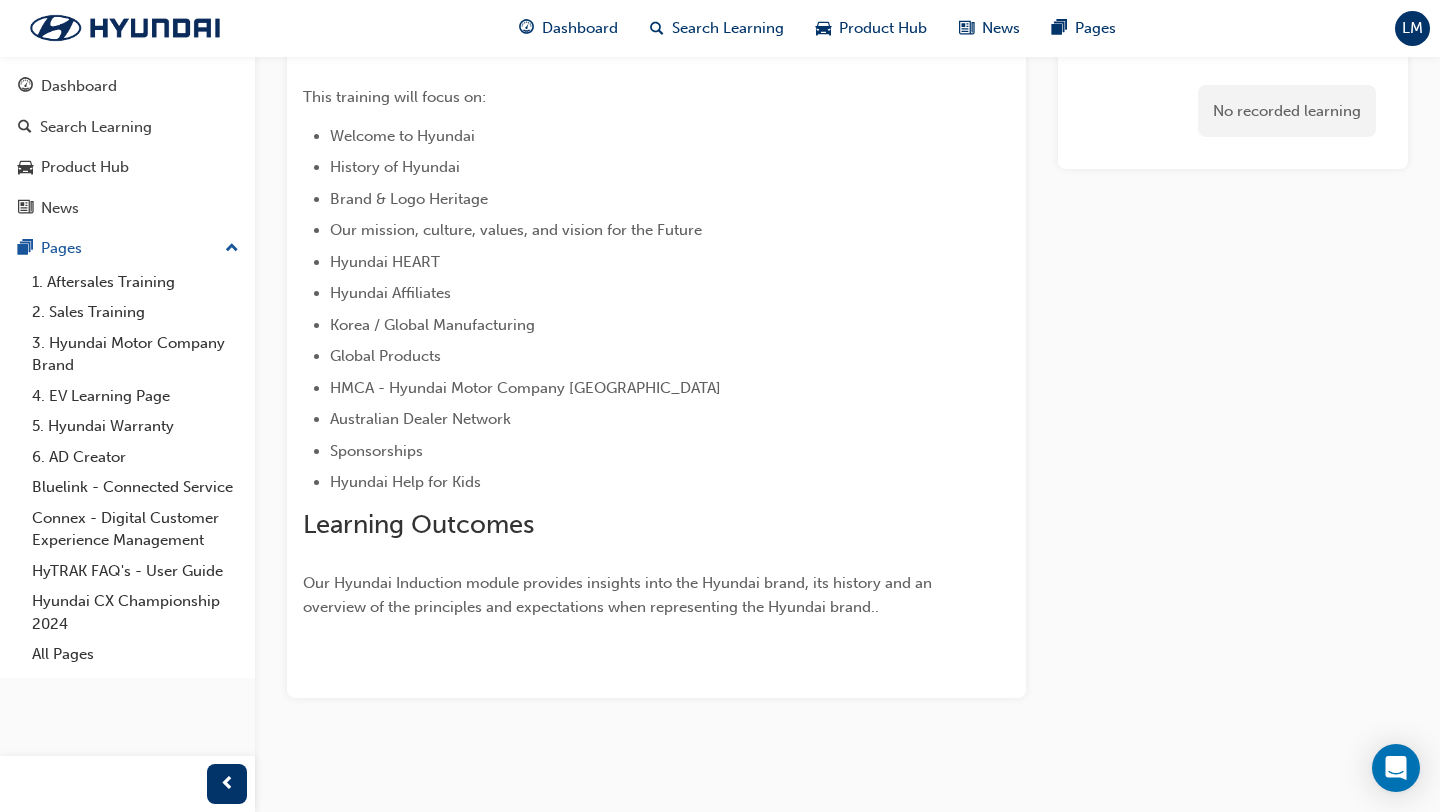 scroll, scrollTop: 0, scrollLeft: 0, axis: both 